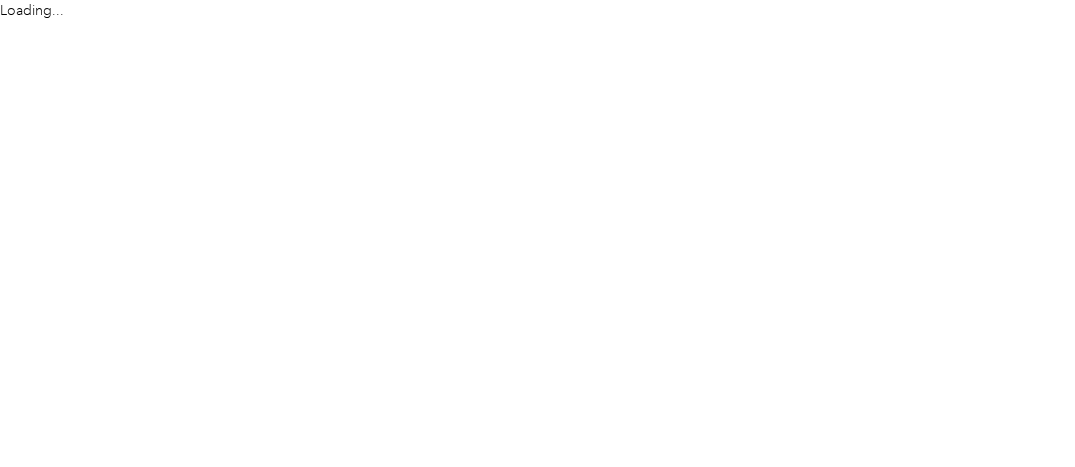 scroll, scrollTop: 0, scrollLeft: 0, axis: both 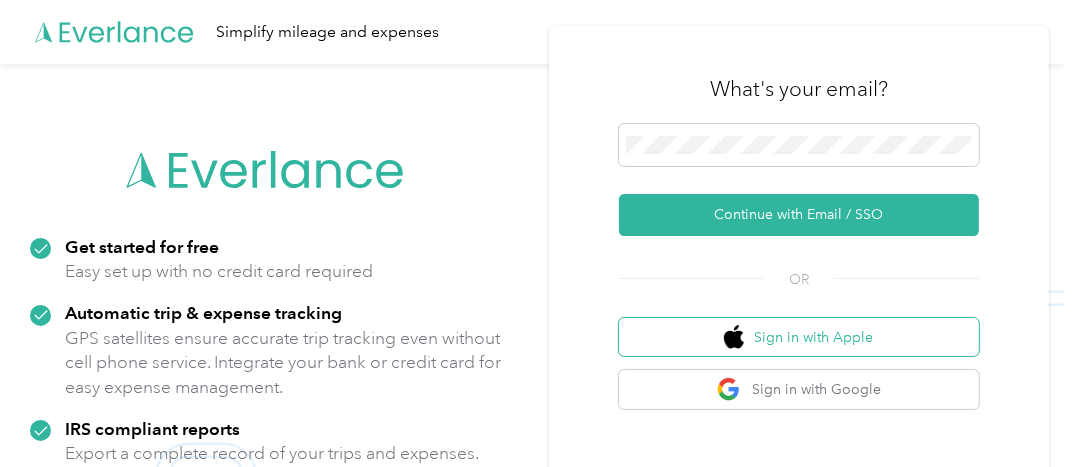 click on "Sign in with Apple" at bounding box center [799, 337] 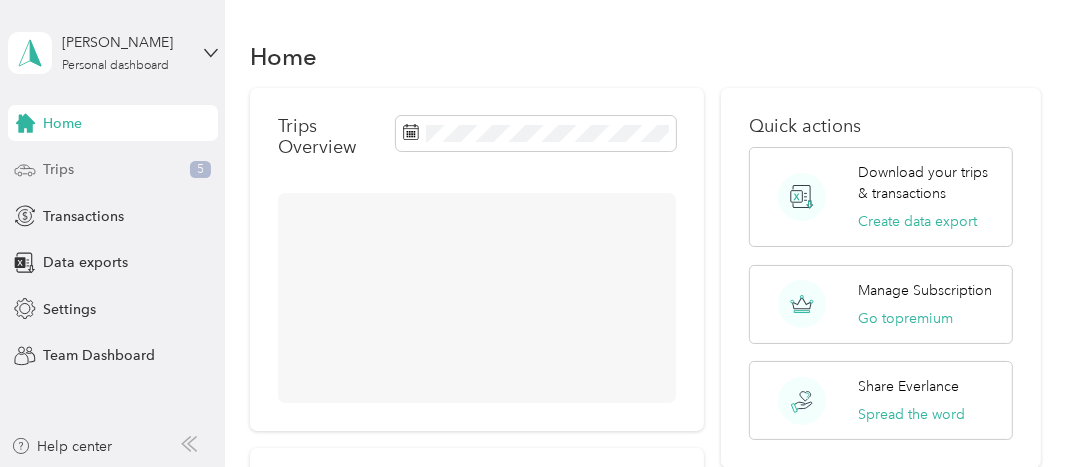 click on "Trips" at bounding box center (58, 169) 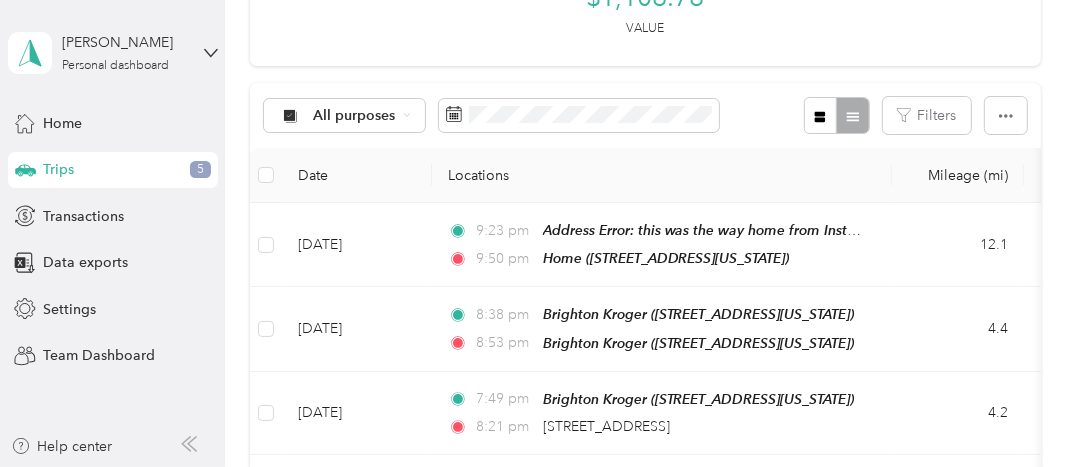 scroll, scrollTop: 300, scrollLeft: 0, axis: vertical 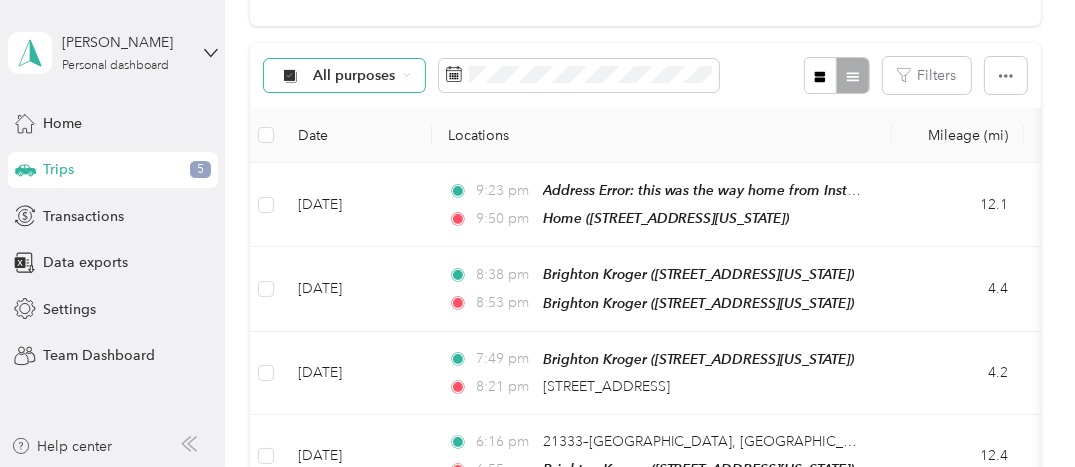 click on "All purposes" at bounding box center [345, 76] 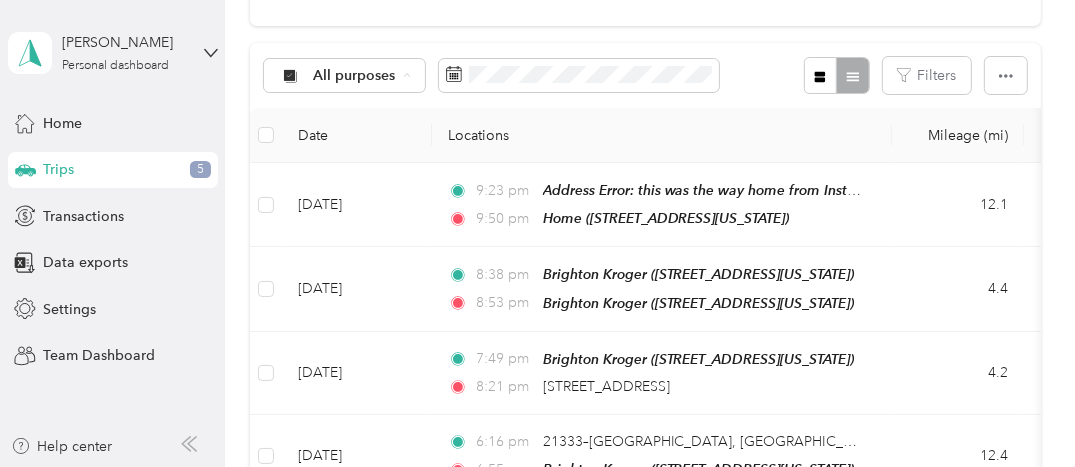 click on "Unclassified" at bounding box center [344, 146] 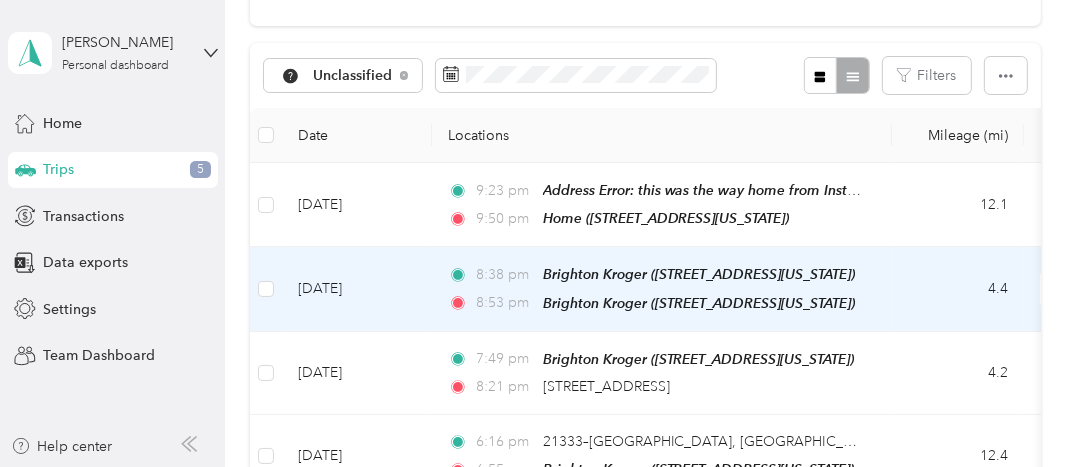 scroll, scrollTop: 700, scrollLeft: 0, axis: vertical 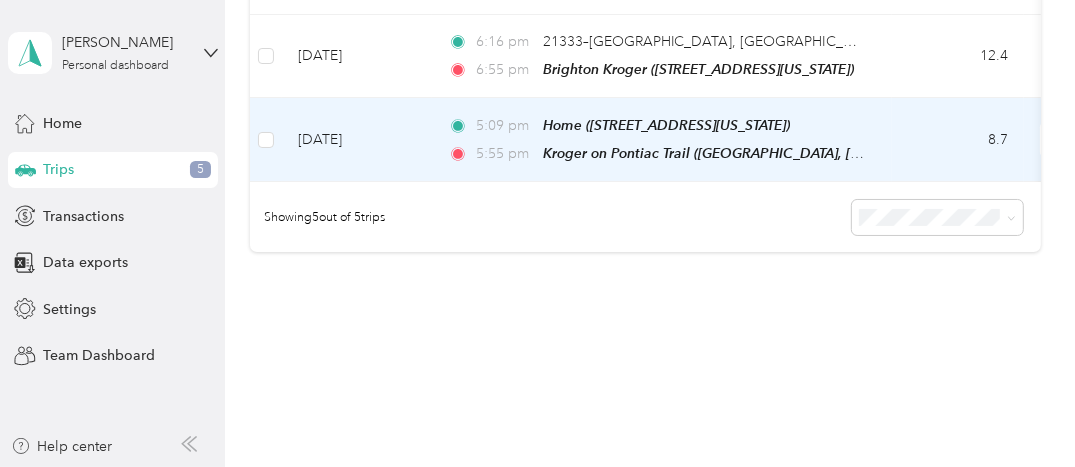 click on "[DATE]" at bounding box center [357, 140] 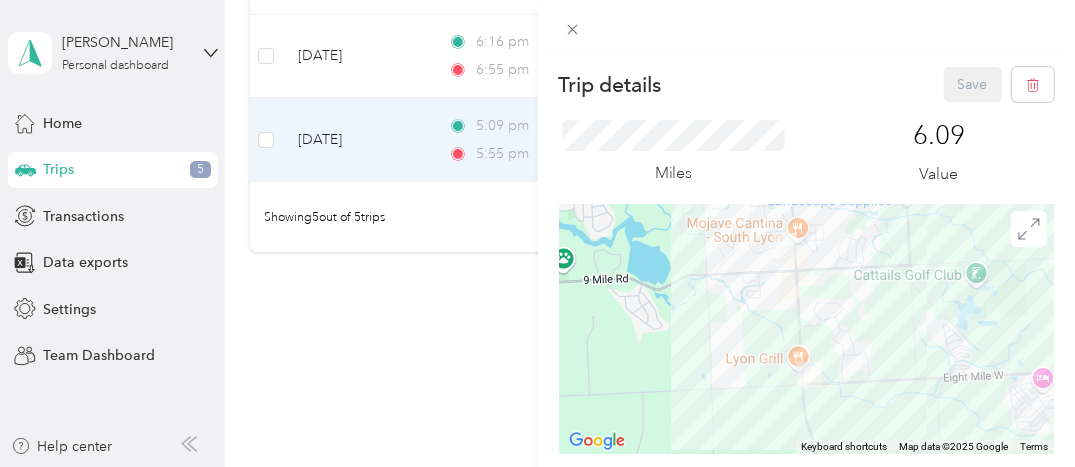 drag, startPoint x: 763, startPoint y: 339, endPoint x: 1088, endPoint y: 326, distance: 325.2599 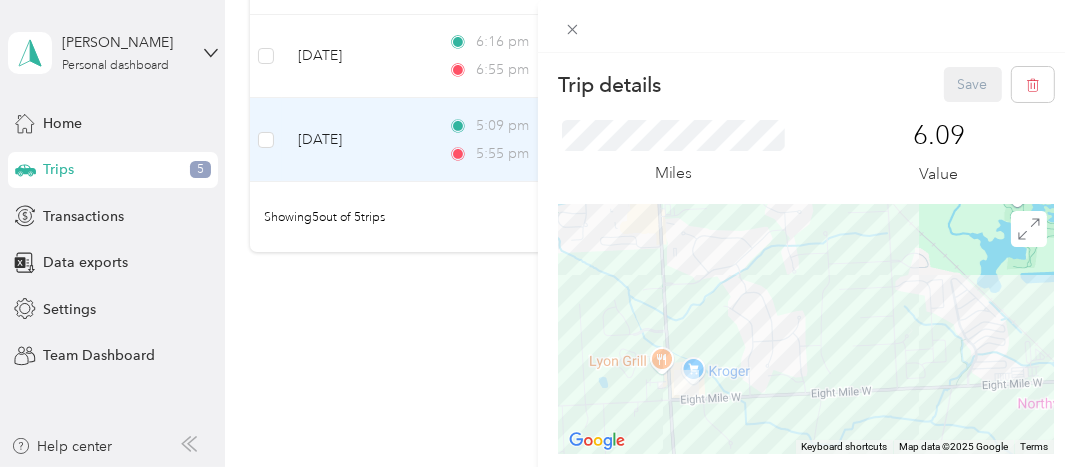 drag, startPoint x: 861, startPoint y: 374, endPoint x: 884, endPoint y: 348, distance: 34.713108 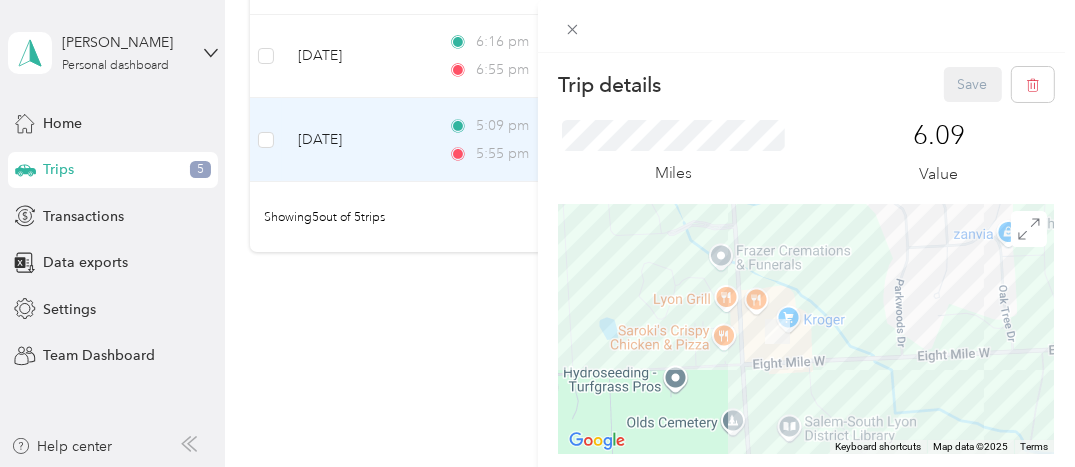 drag, startPoint x: 753, startPoint y: 410, endPoint x: 1088, endPoint y: 299, distance: 352.91077 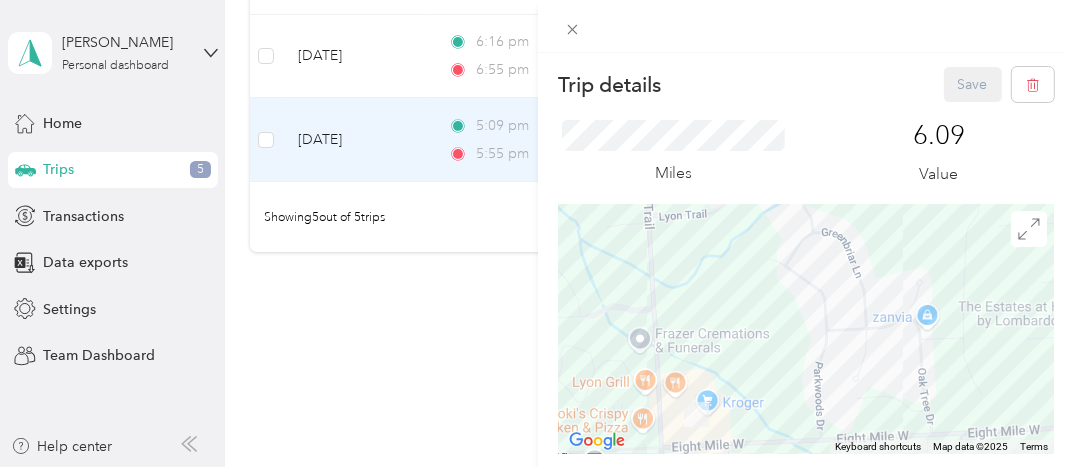 drag, startPoint x: 1000, startPoint y: 308, endPoint x: 909, endPoint y: 398, distance: 127.98828 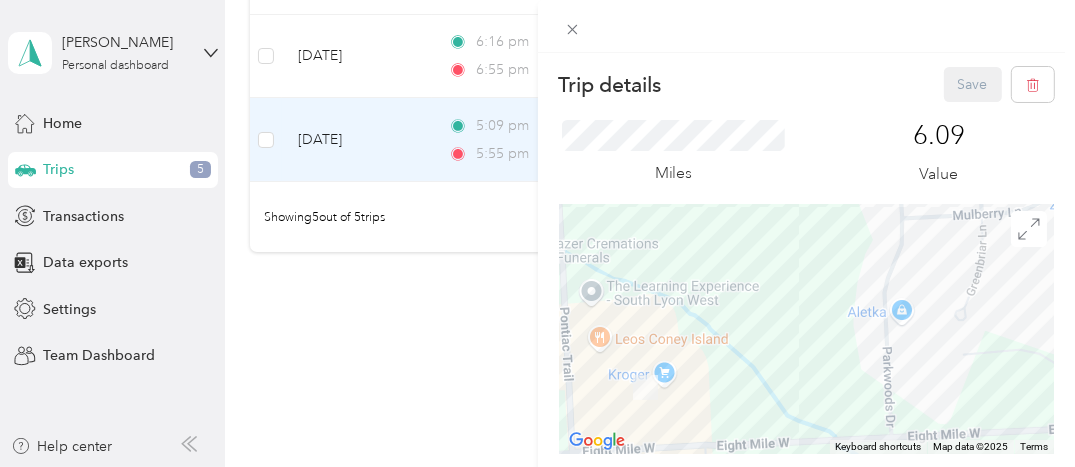 drag, startPoint x: 879, startPoint y: 320, endPoint x: 1025, endPoint y: 269, distance: 154.65121 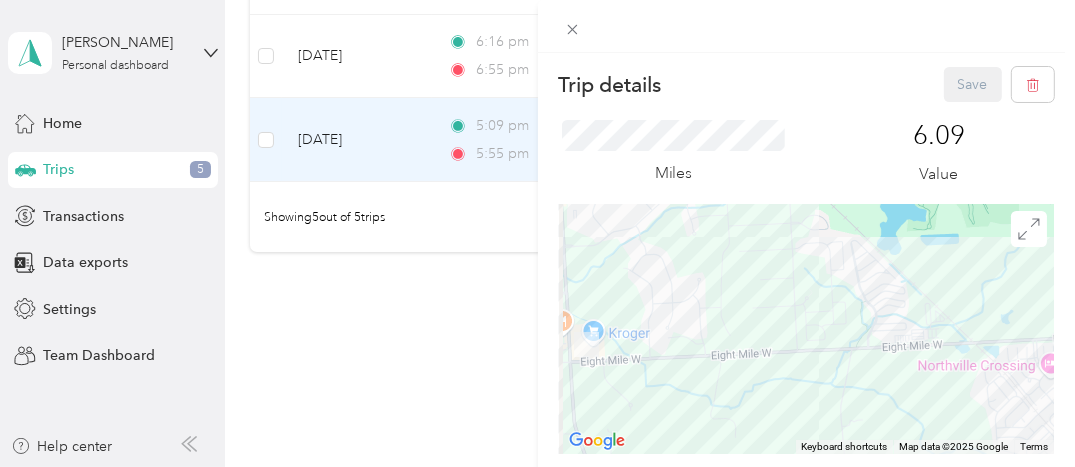 drag, startPoint x: 799, startPoint y: 416, endPoint x: 955, endPoint y: 228, distance: 244.2949 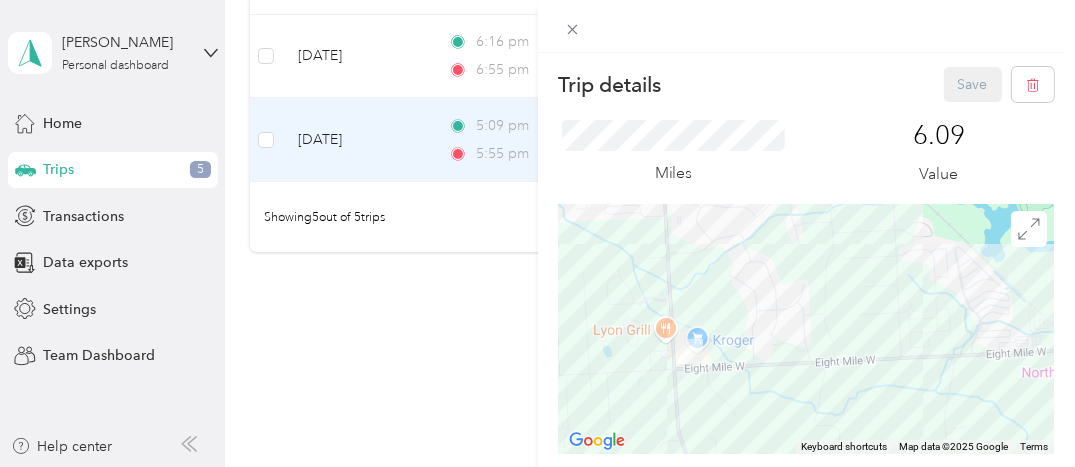 drag, startPoint x: 706, startPoint y: 406, endPoint x: 812, endPoint y: 412, distance: 106.16968 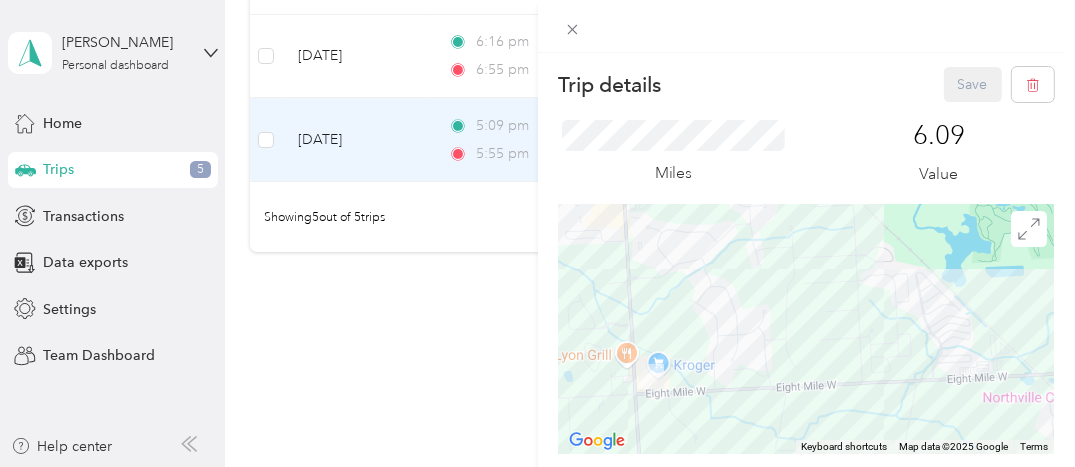 drag, startPoint x: 779, startPoint y: 280, endPoint x: 737, endPoint y: 312, distance: 52.801514 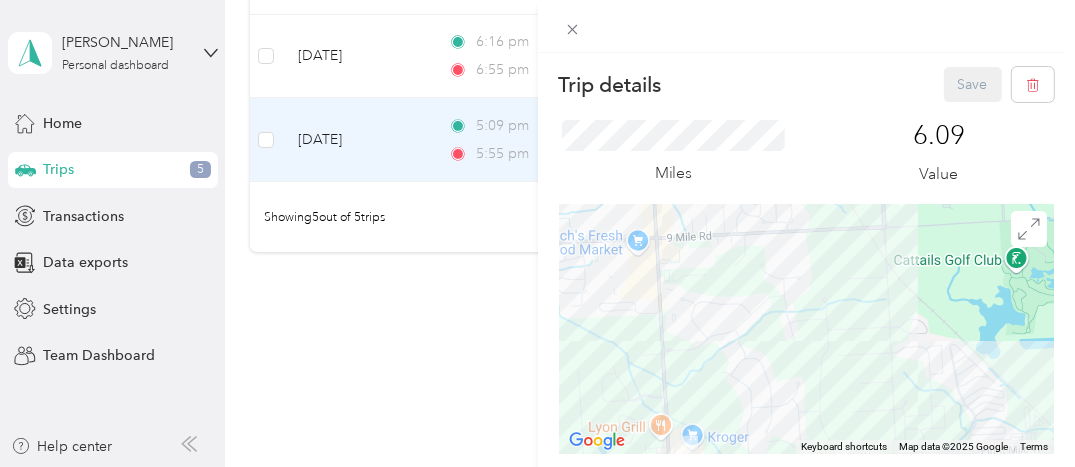 drag, startPoint x: 858, startPoint y: 272, endPoint x: 894, endPoint y: 344, distance: 80.49844 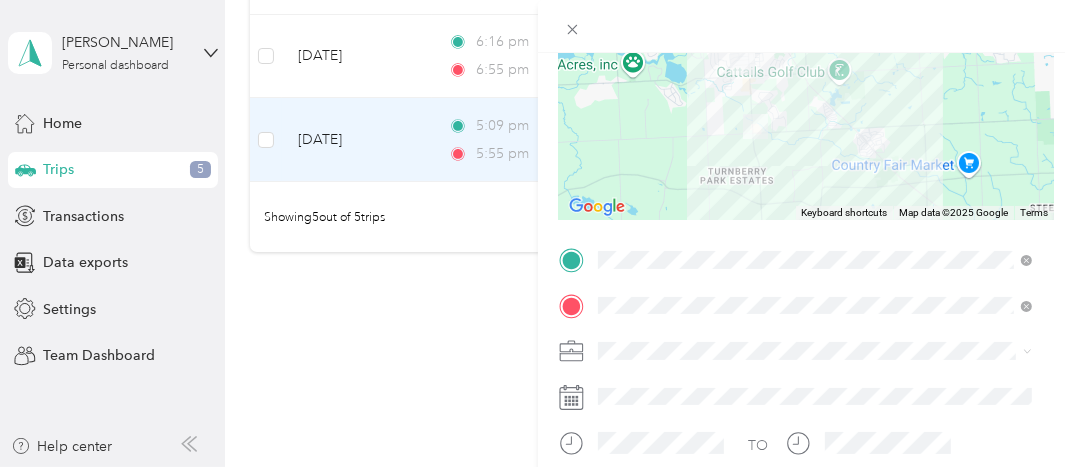 scroll, scrollTop: 427, scrollLeft: 0, axis: vertical 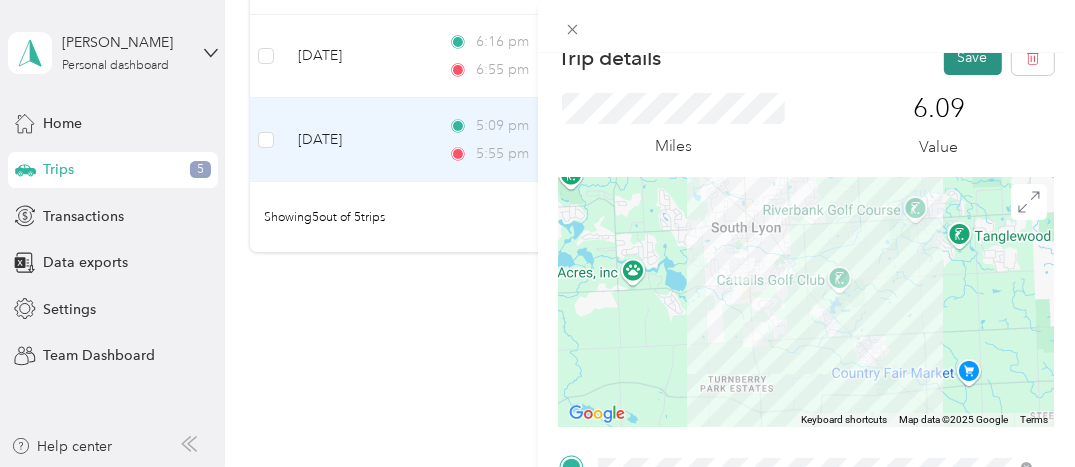 click on "Save" at bounding box center (973, 57) 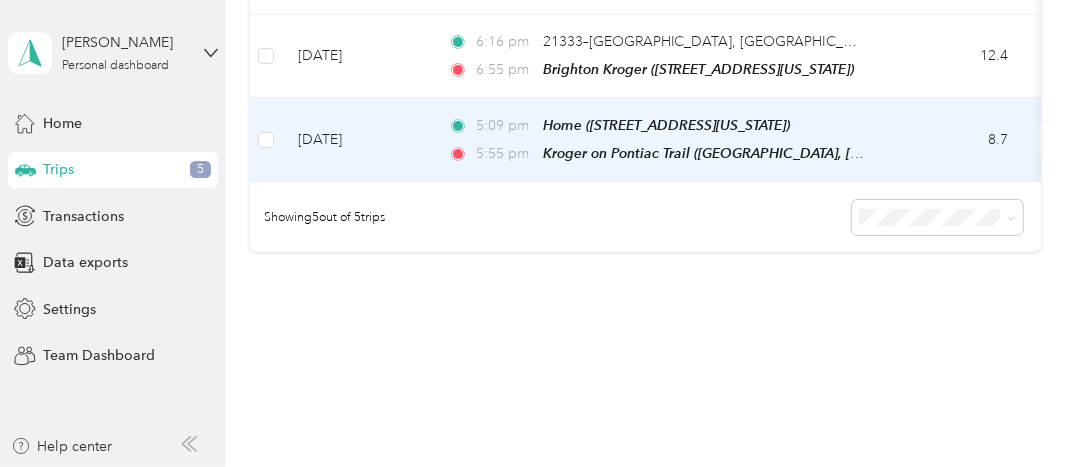 click on "[DATE]" at bounding box center (357, 140) 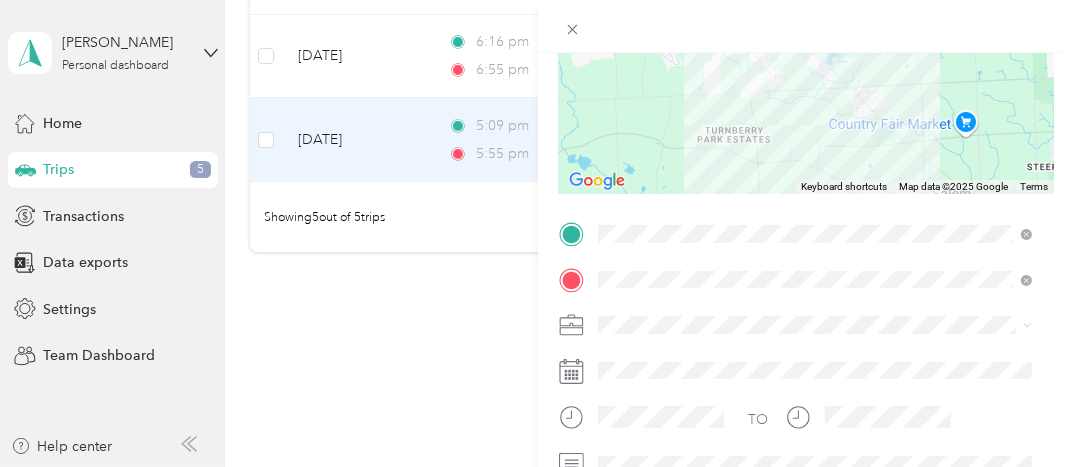 scroll, scrollTop: 0, scrollLeft: 0, axis: both 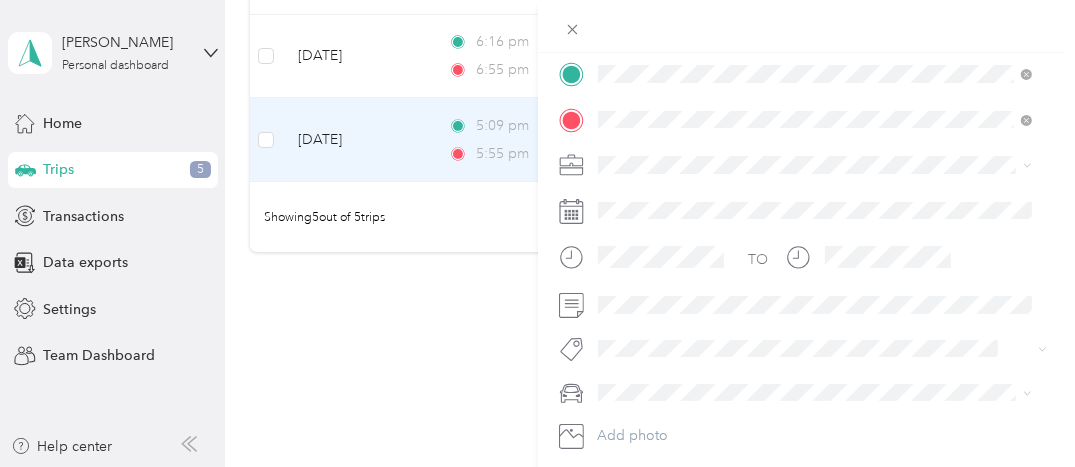 click on "Instacart" at bounding box center (815, 268) 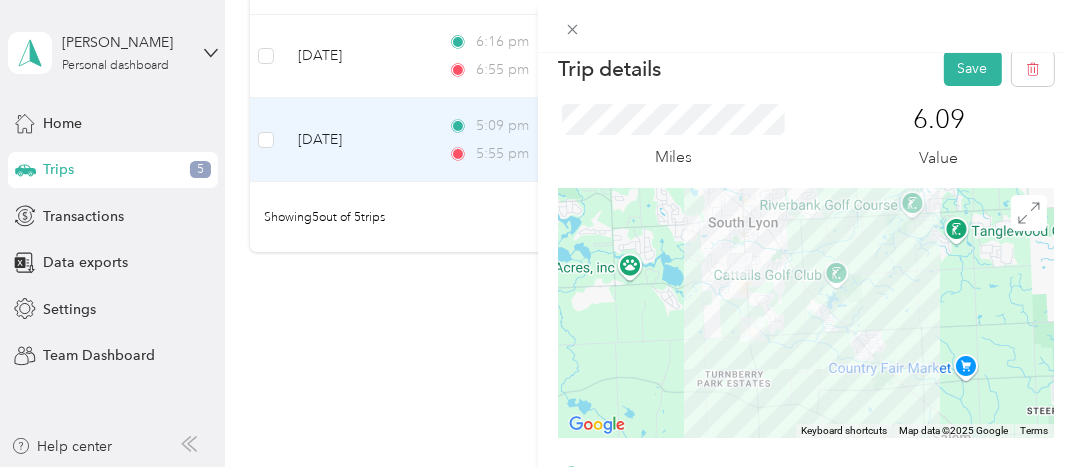 scroll, scrollTop: 0, scrollLeft: 0, axis: both 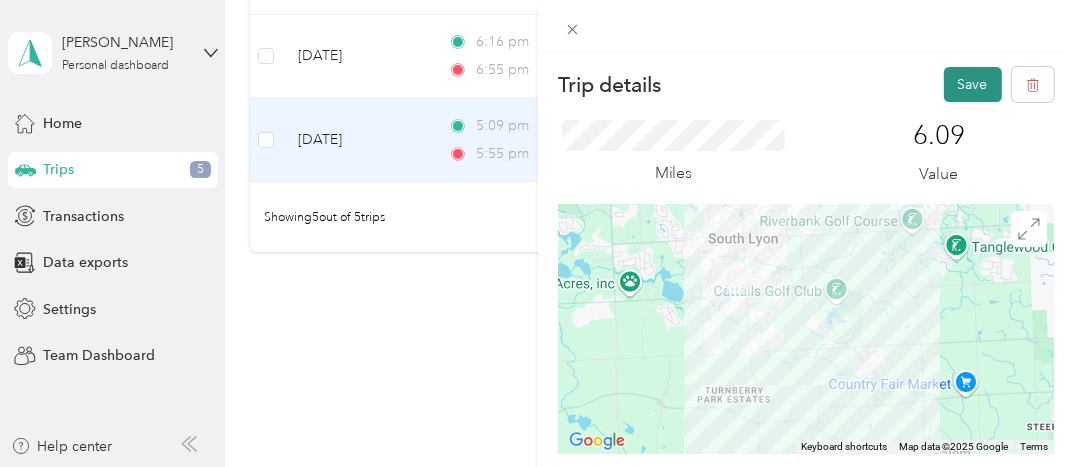 click on "Save" at bounding box center [973, 84] 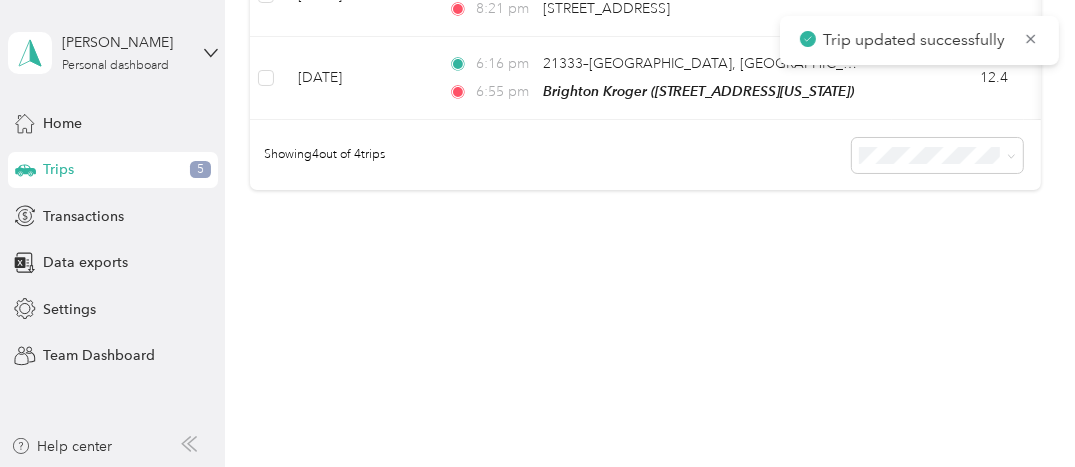 scroll, scrollTop: 684, scrollLeft: 0, axis: vertical 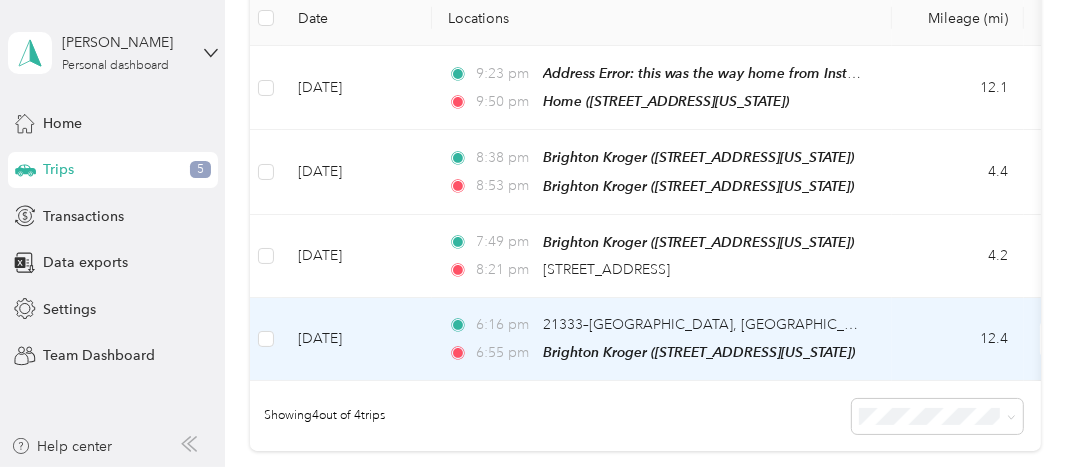 click on "[DATE]" at bounding box center (357, 339) 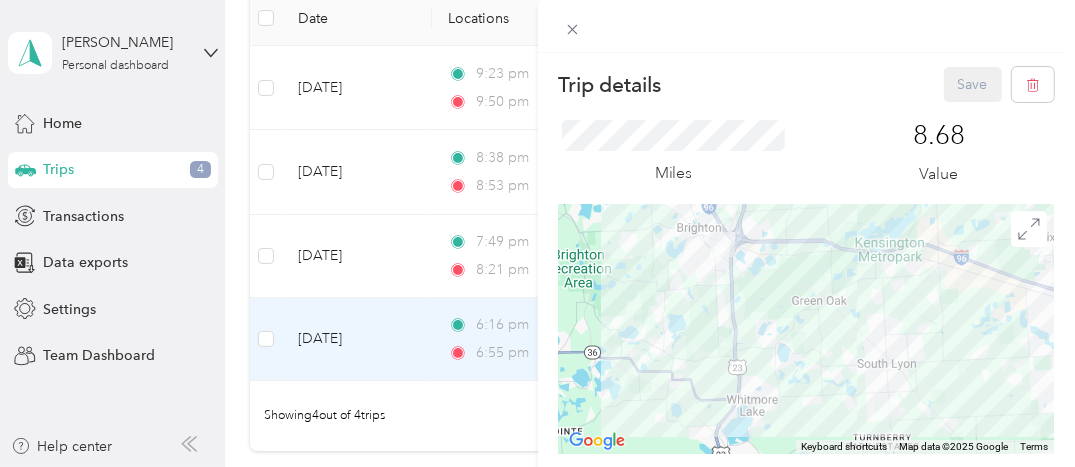 click on "Trip details Save This trip cannot be edited because it is either under review, approved, or paid. Contact your Team Manager to edit it. Miles 8.68 Value  To navigate the map with touch gestures double-tap and hold your finger on the map, then drag the map. ← Move left → Move right ↑ Move up ↓ Move down + Zoom in - Zoom out Home Jump left by 75% End Jump right by 75% Page Up Jump up by 75% Page Down Jump down by 75% Keyboard shortcuts Map Data Map data ©2025 Google Map data ©2025 Google 2 km  Click to toggle between metric and imperial units Terms Report a map error TO Add photo" at bounding box center [537, 233] 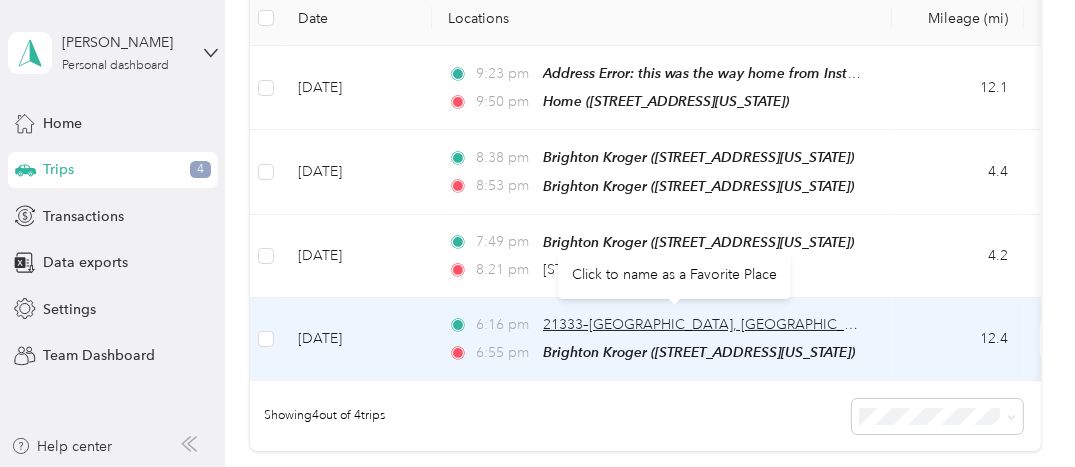 click on "21333–[GEOGRAPHIC_DATA], [GEOGRAPHIC_DATA], [GEOGRAPHIC_DATA]" at bounding box center (790, 324) 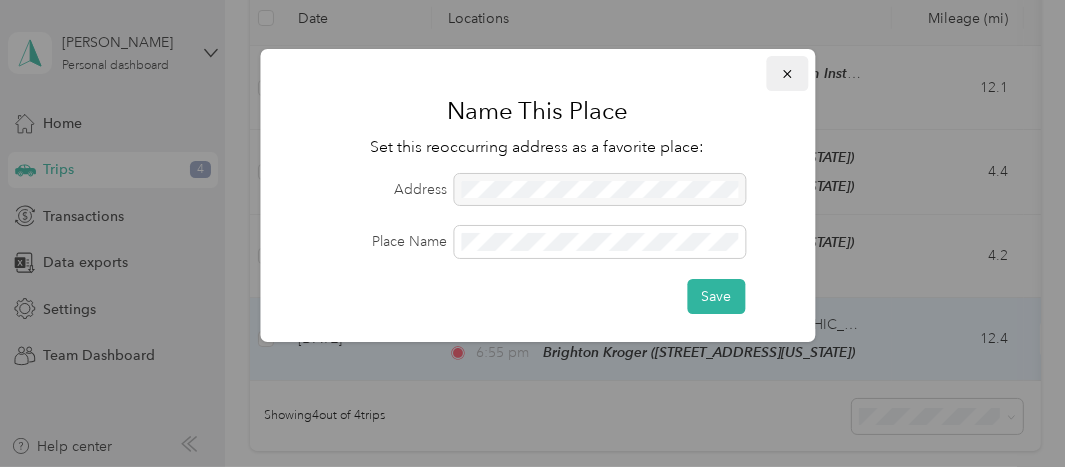 click 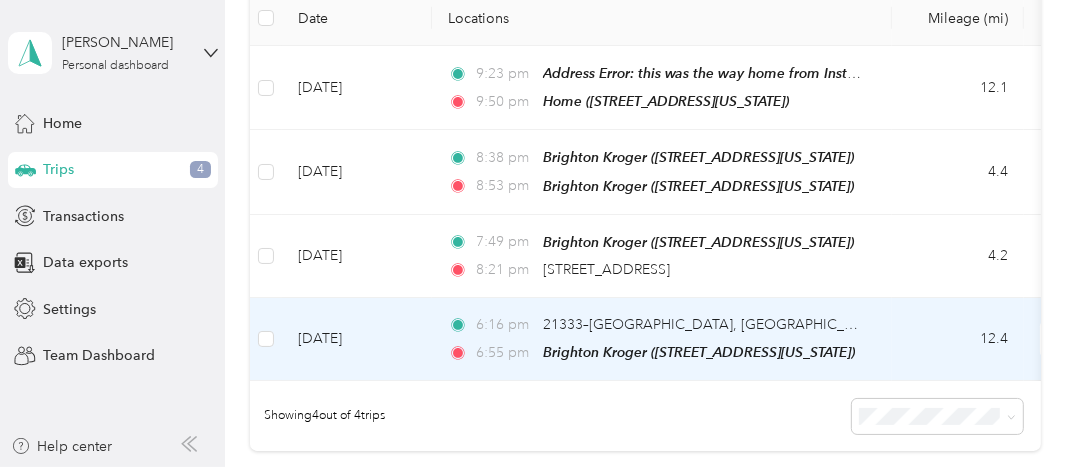 click on "[DATE]" at bounding box center (357, 339) 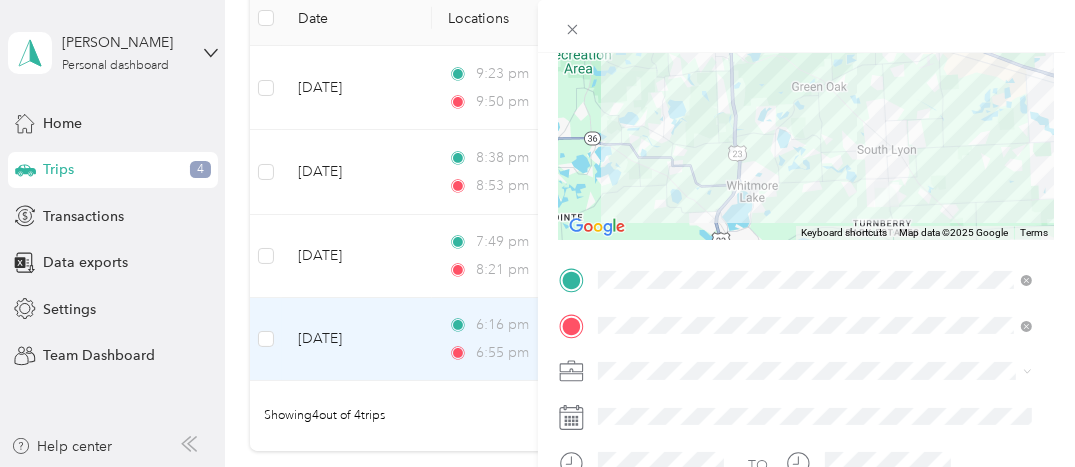 scroll, scrollTop: 222, scrollLeft: 0, axis: vertical 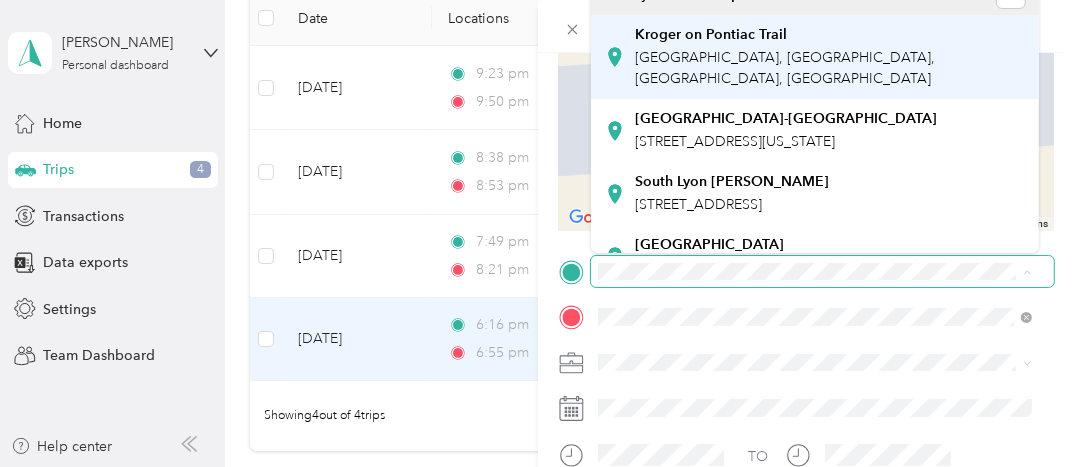 click on "Kroger on Pontiac Trail" at bounding box center (711, 35) 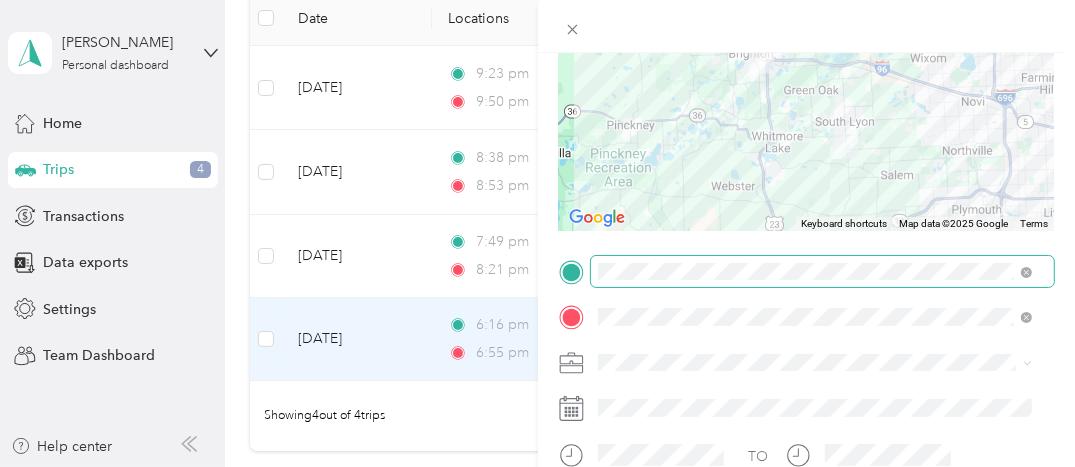 click at bounding box center (807, 106) 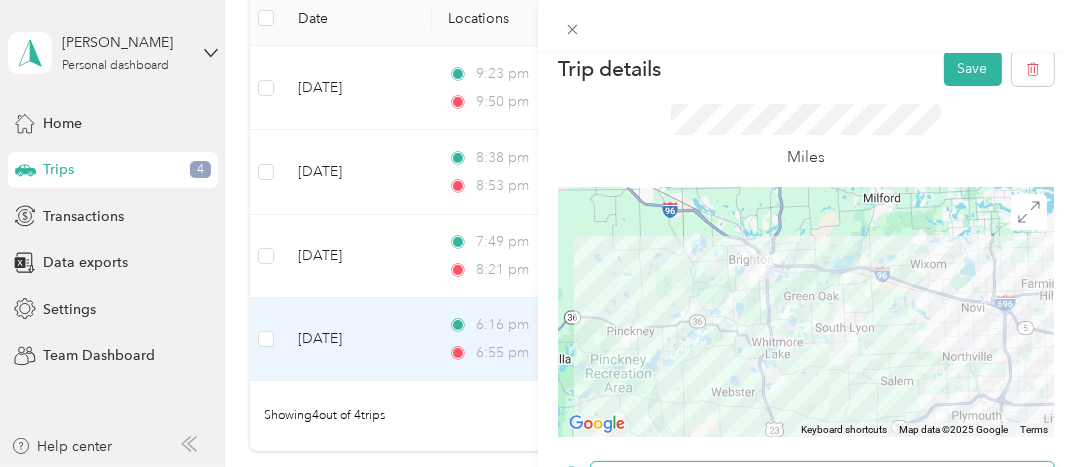 scroll, scrollTop: 0, scrollLeft: 0, axis: both 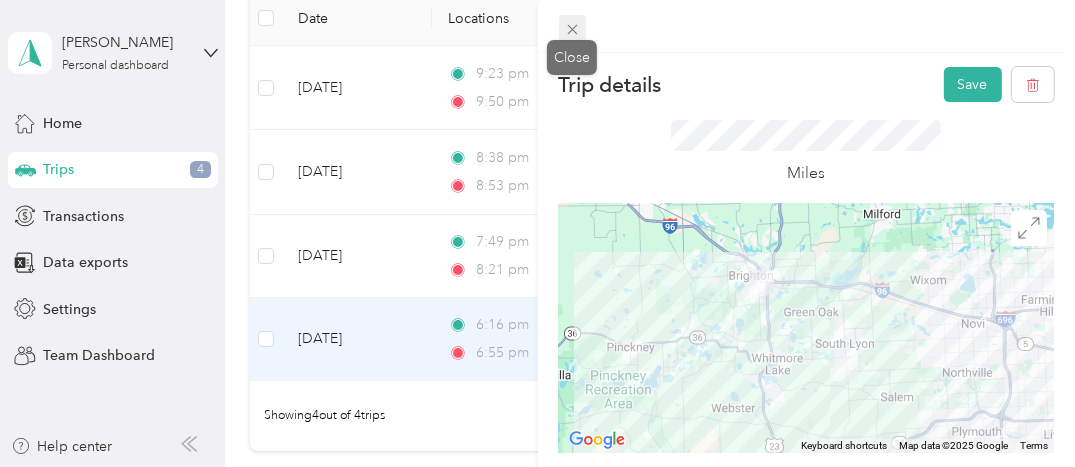 click 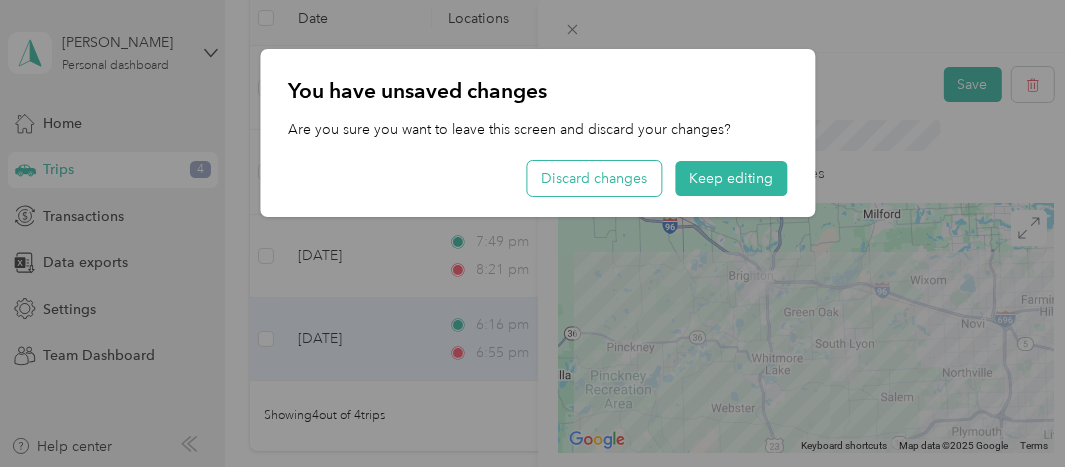 click on "Discard changes" at bounding box center [594, 178] 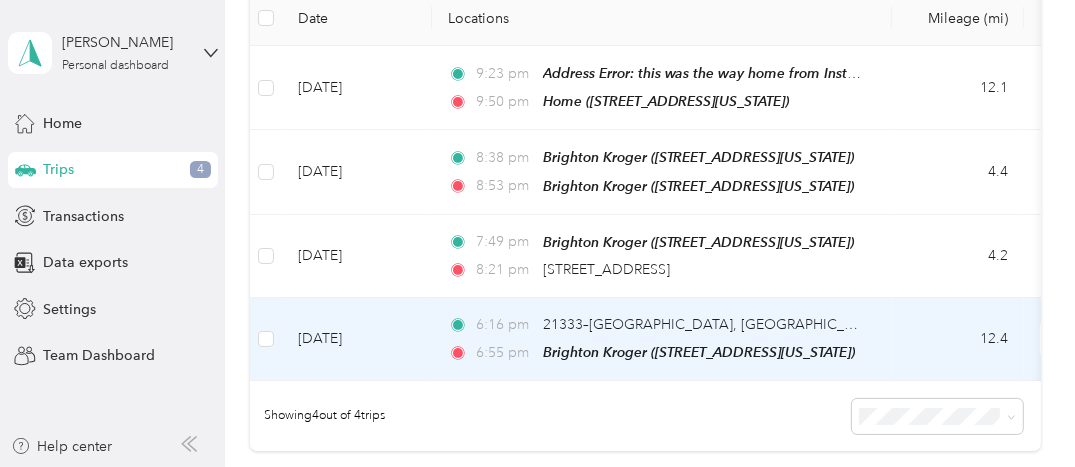 click on "[DATE]" at bounding box center [357, 339] 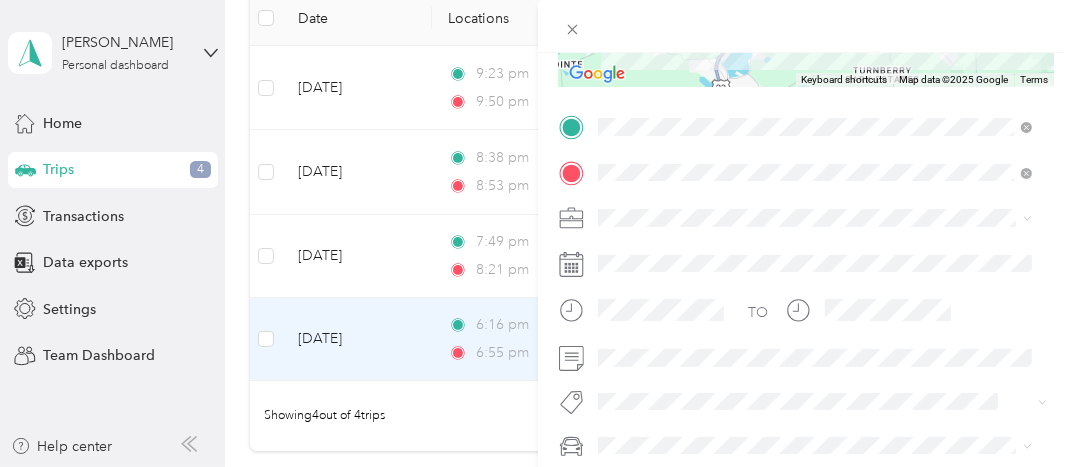 scroll, scrollTop: 355, scrollLeft: 0, axis: vertical 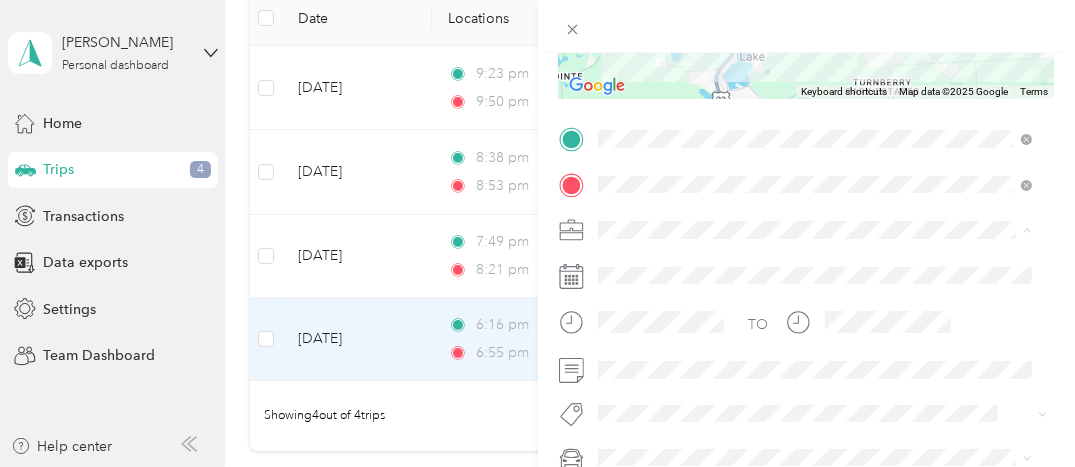 click on "Instacart" at bounding box center [631, 334] 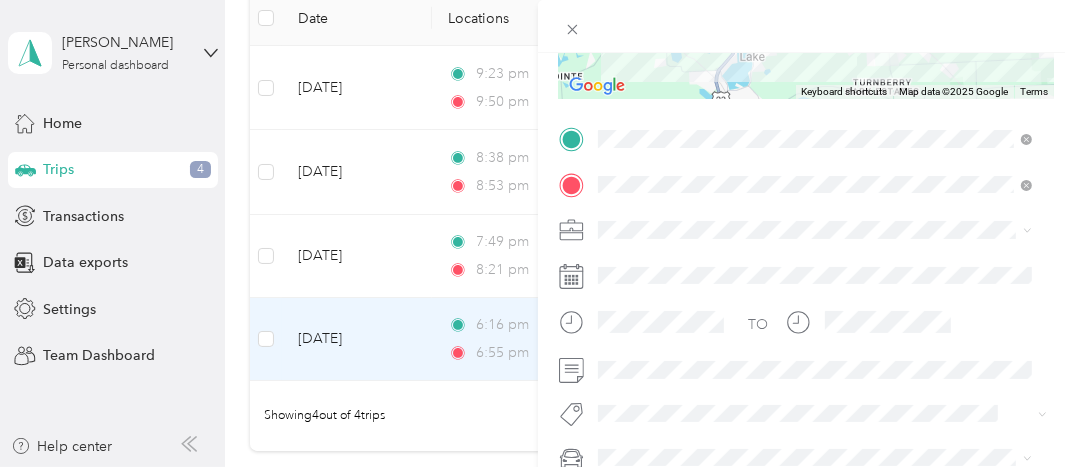 scroll, scrollTop: 0, scrollLeft: 0, axis: both 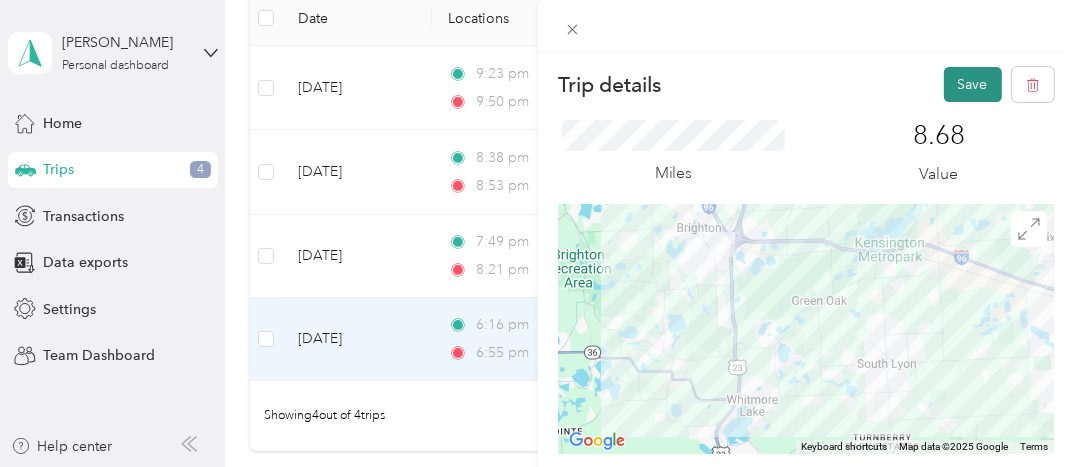 click on "Save" at bounding box center (973, 84) 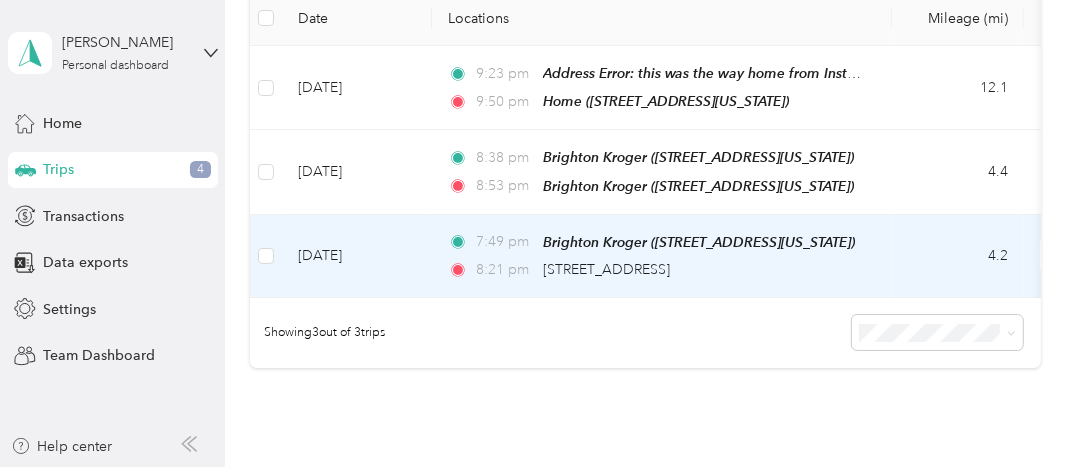 click on "[DATE]" at bounding box center (357, 256) 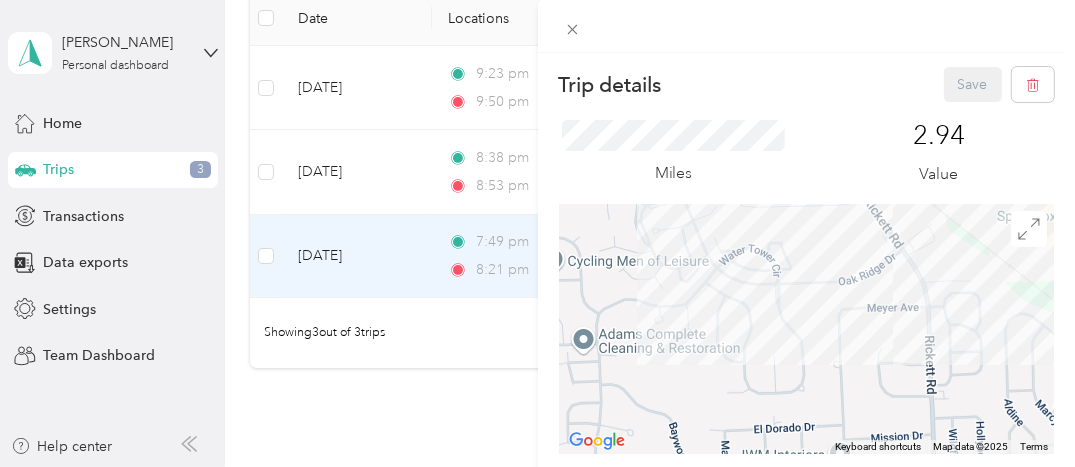 drag, startPoint x: 716, startPoint y: 328, endPoint x: 945, endPoint y: 242, distance: 244.61603 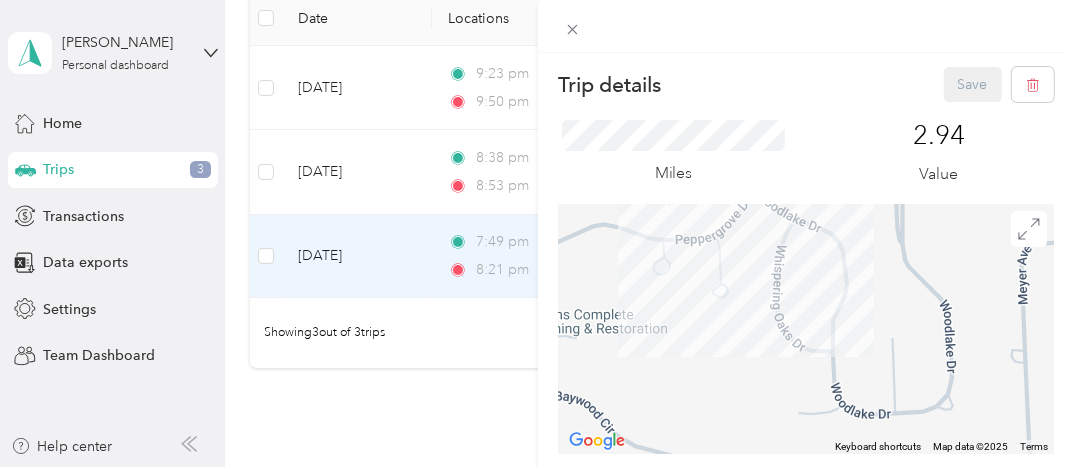 drag, startPoint x: 714, startPoint y: 364, endPoint x: 852, endPoint y: 341, distance: 139.90353 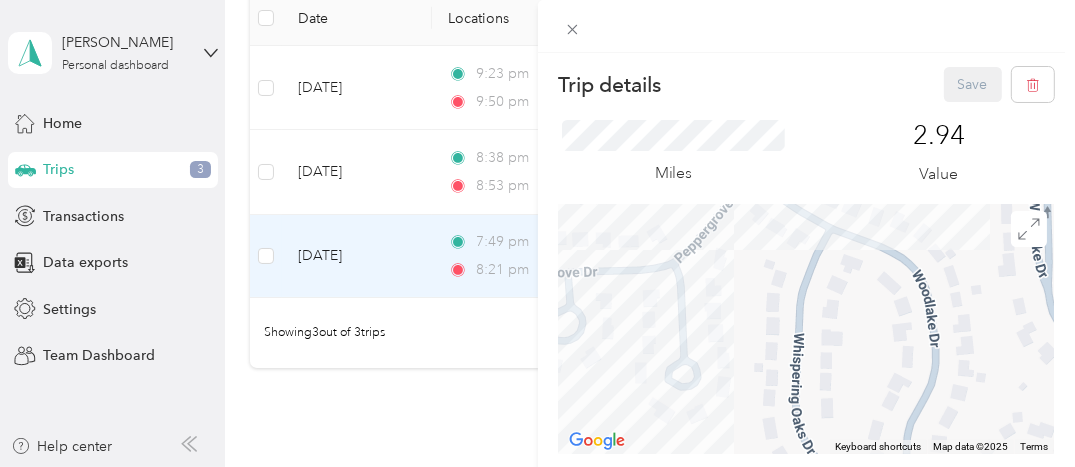 drag, startPoint x: 734, startPoint y: 321, endPoint x: 752, endPoint y: 470, distance: 150.08331 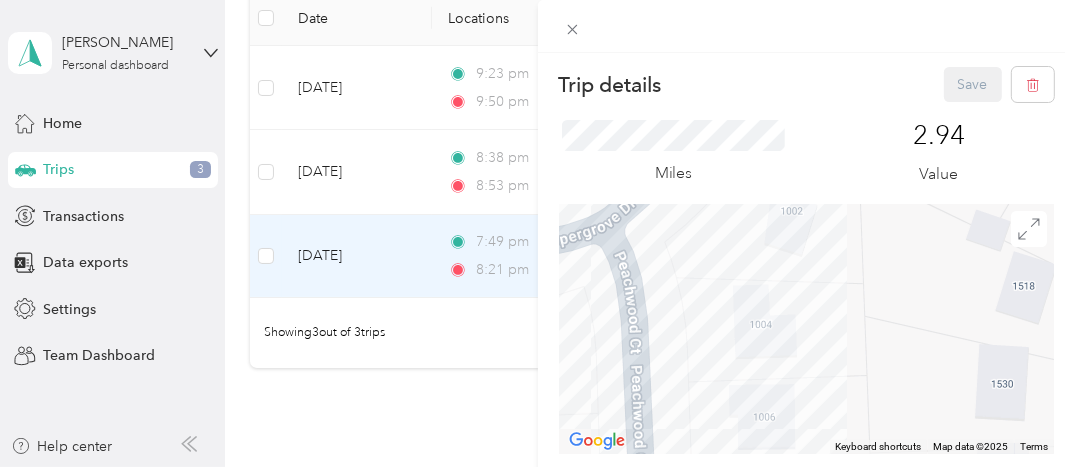 drag, startPoint x: 687, startPoint y: 239, endPoint x: 866, endPoint y: 505, distance: 320.61972 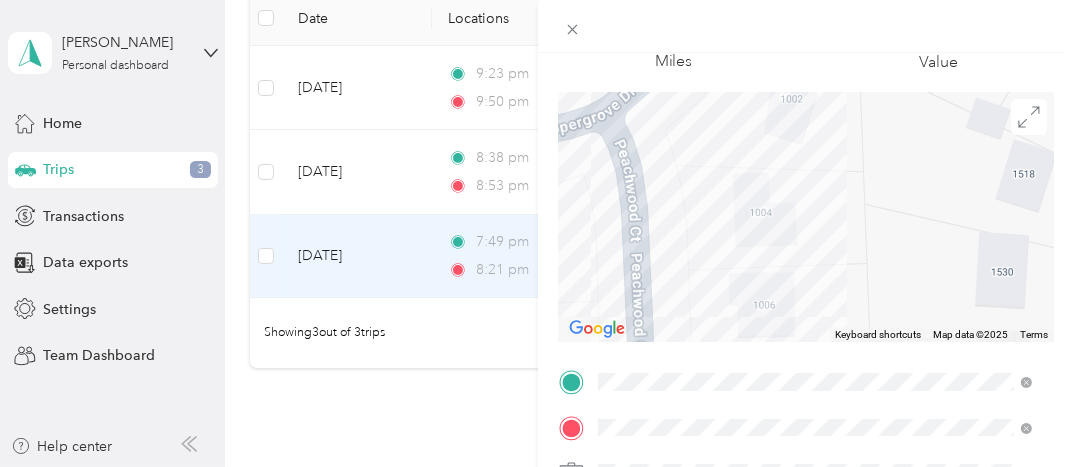 scroll, scrollTop: 100, scrollLeft: 0, axis: vertical 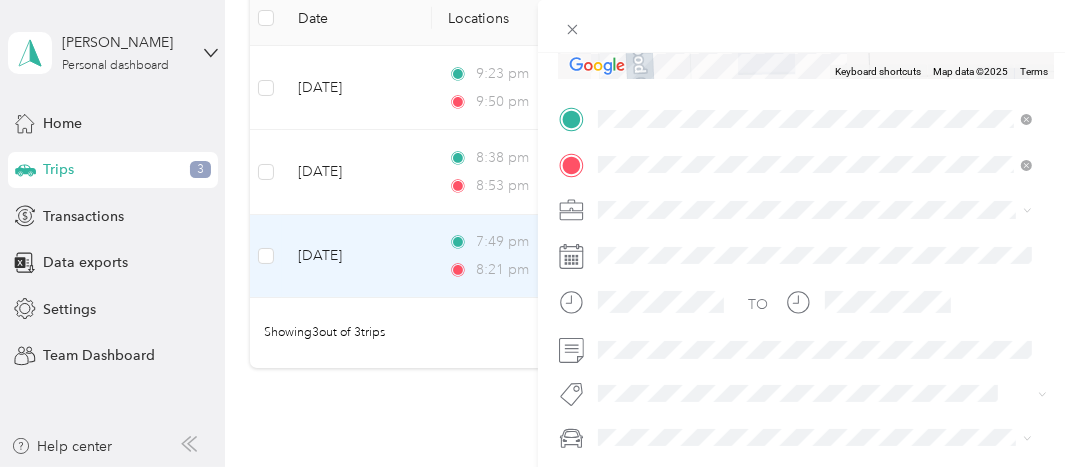 click on "TO Add photo" at bounding box center (807, 322) 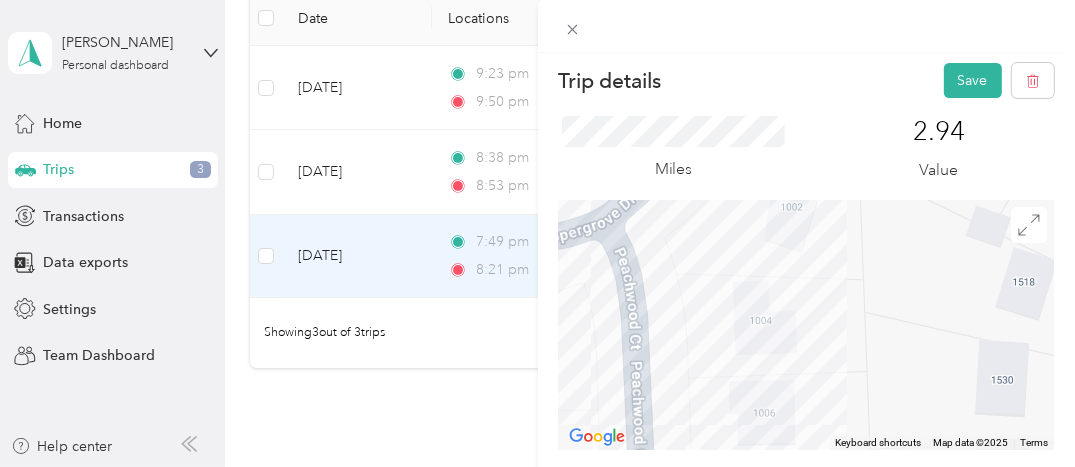 scroll, scrollTop: 0, scrollLeft: 0, axis: both 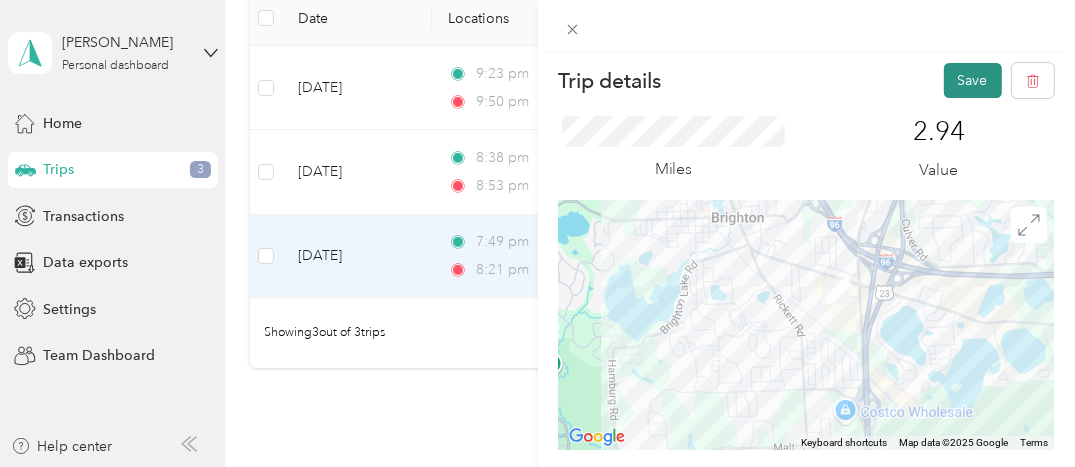 click on "Save" at bounding box center [973, 80] 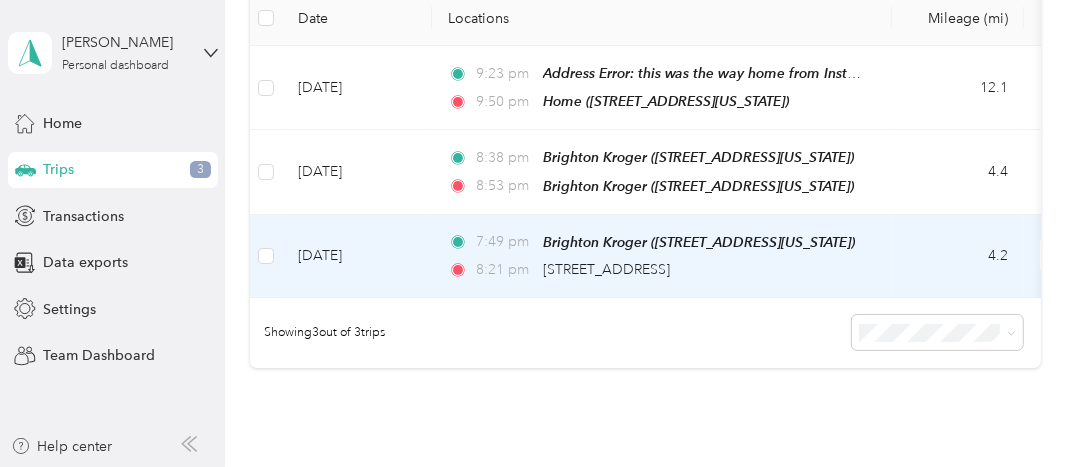 click on "[DATE]" at bounding box center (357, 256) 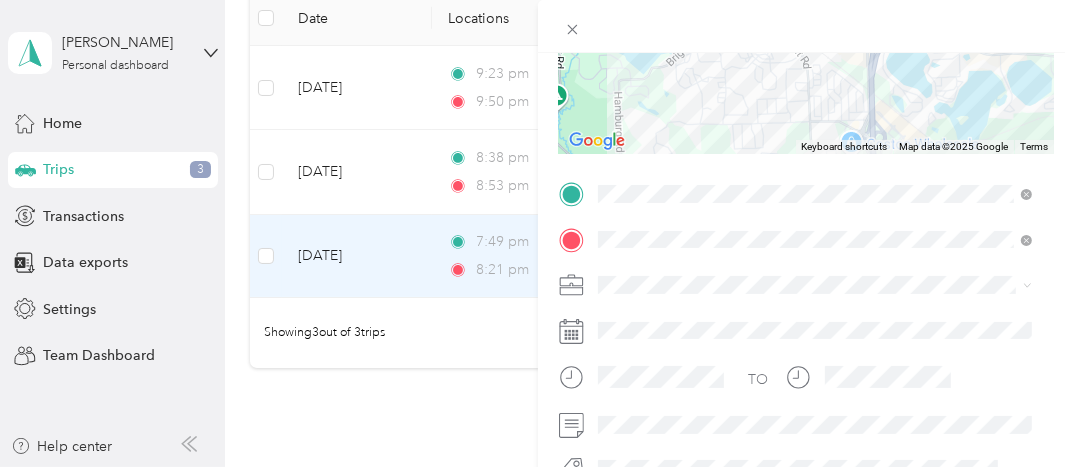 scroll, scrollTop: 318, scrollLeft: 0, axis: vertical 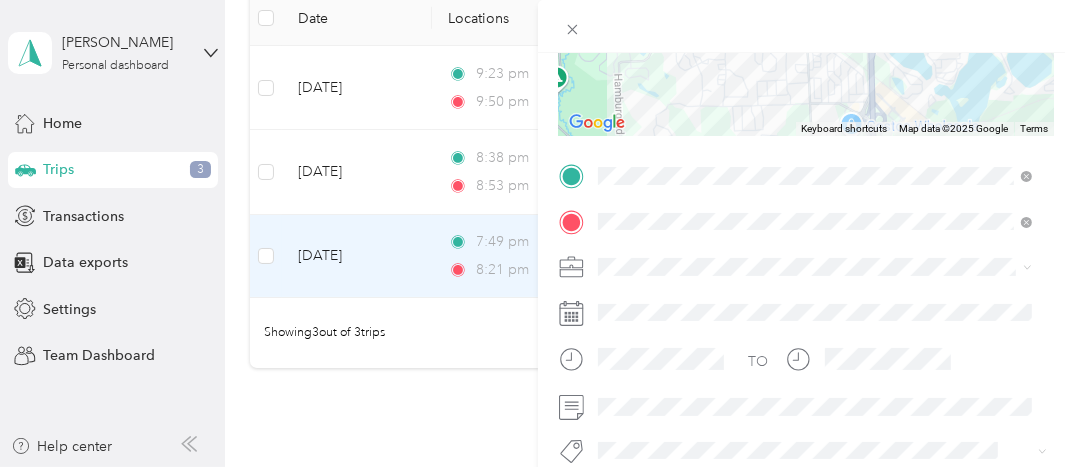 click on "Instacart" at bounding box center [815, 45] 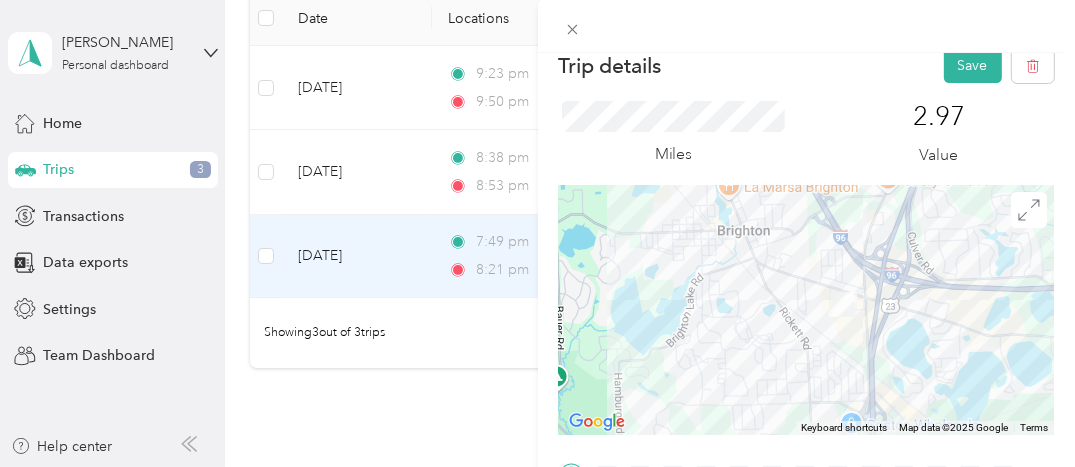scroll, scrollTop: 0, scrollLeft: 0, axis: both 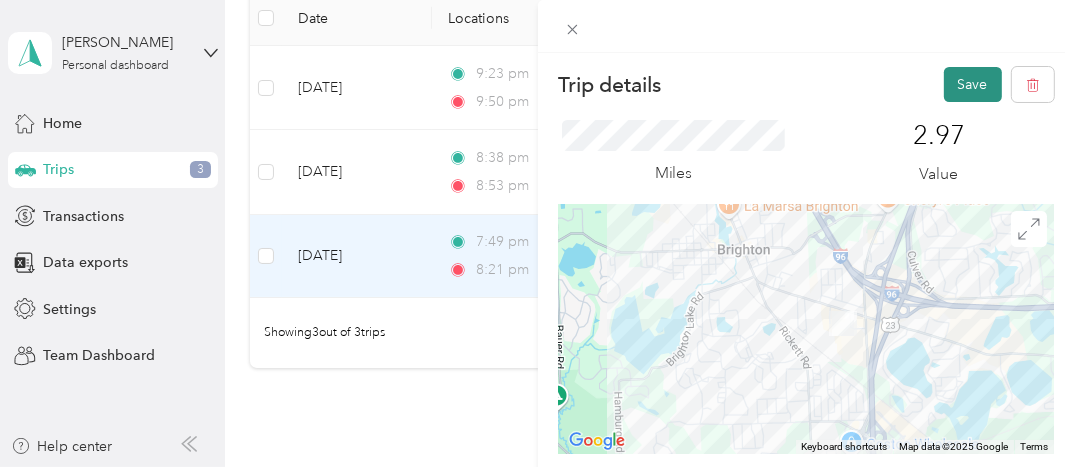 click on "Save" at bounding box center [973, 84] 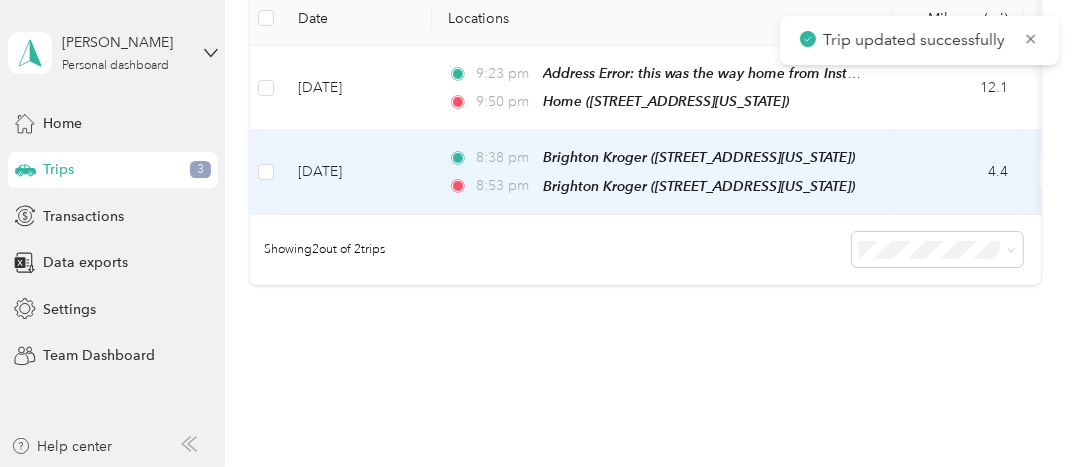 click on "[DATE]" at bounding box center (357, 172) 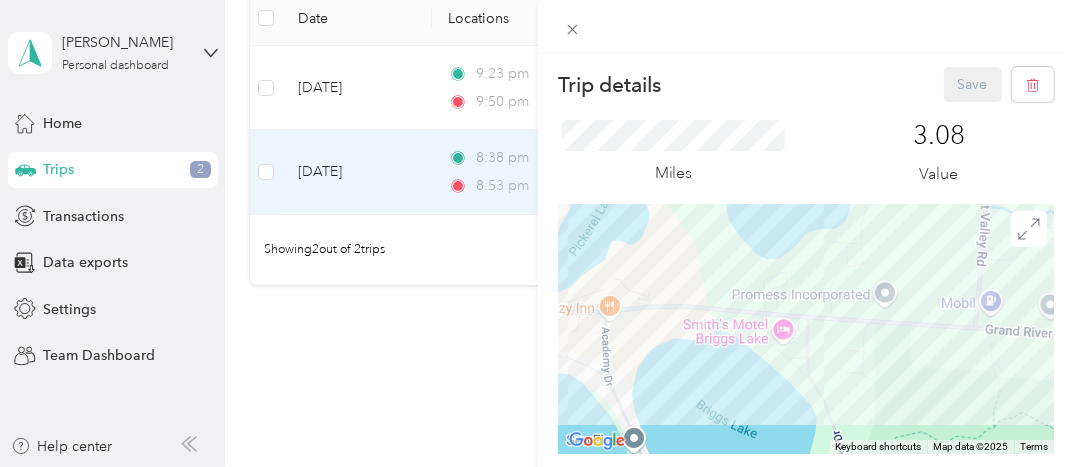 drag, startPoint x: 948, startPoint y: 307, endPoint x: 587, endPoint y: 364, distance: 365.4723 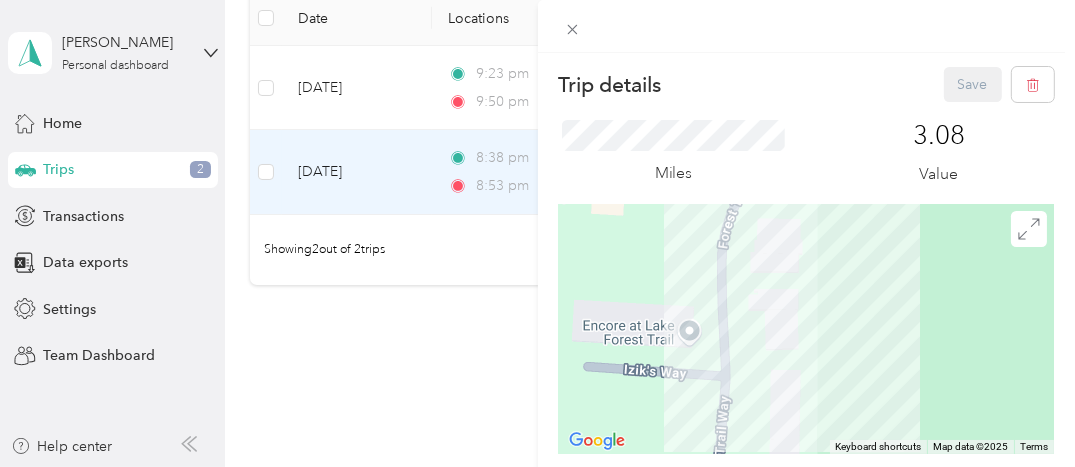 click at bounding box center (807, 329) 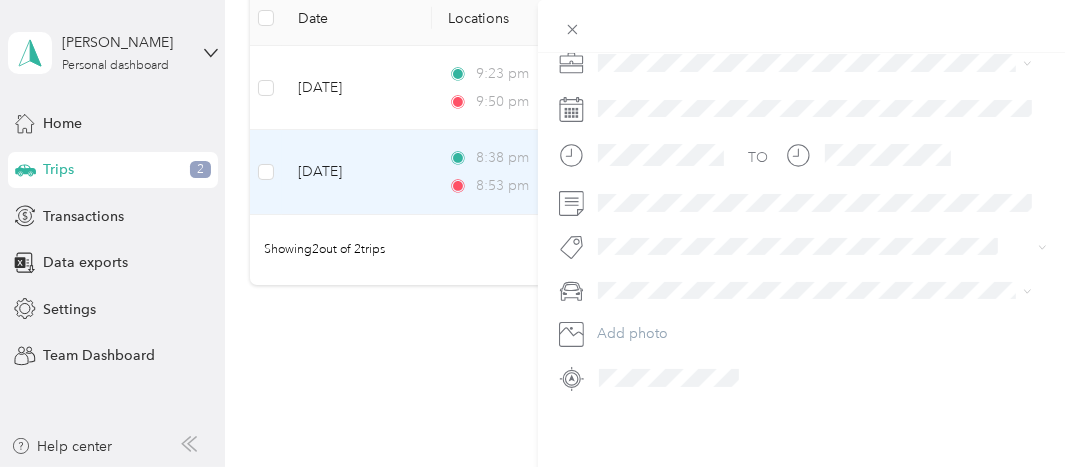 scroll, scrollTop: 535, scrollLeft: 0, axis: vertical 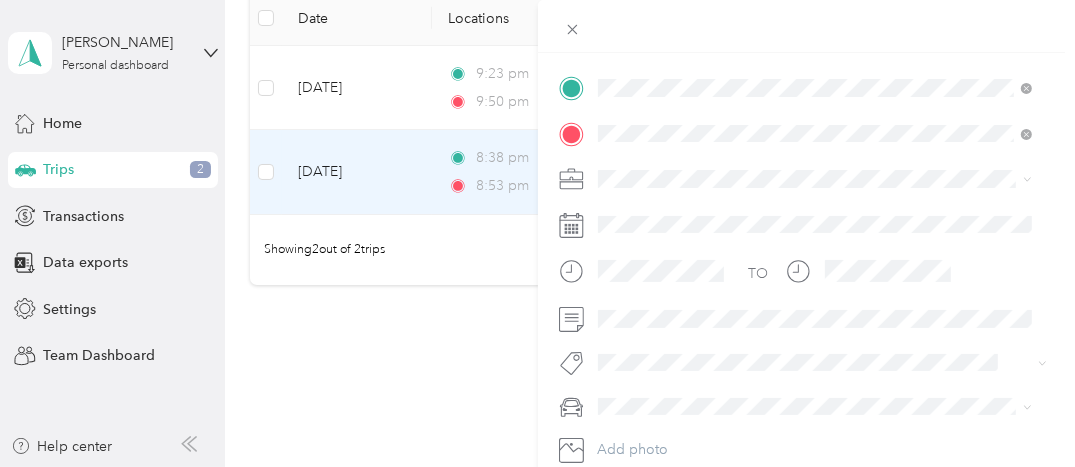 drag, startPoint x: 1056, startPoint y: 279, endPoint x: 1054, endPoint y: 255, distance: 24.083189 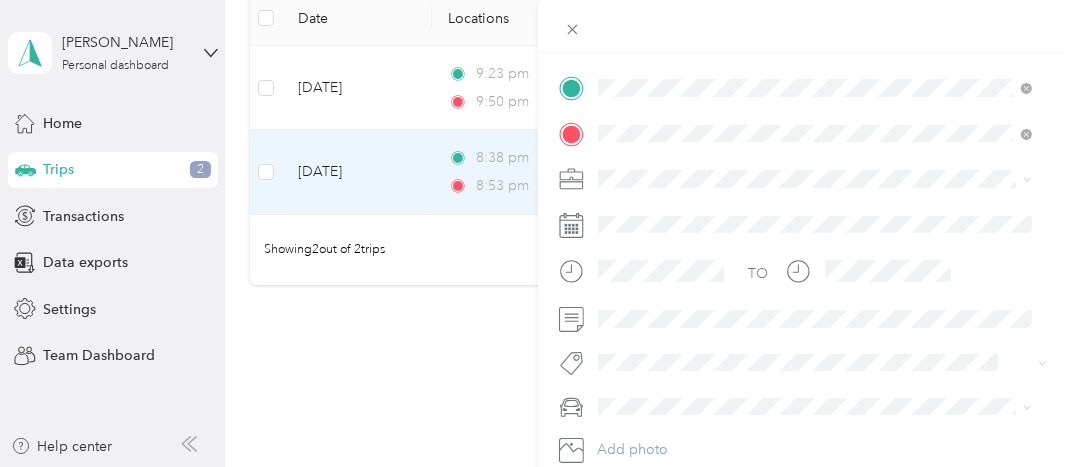 click on "Instacart" at bounding box center (631, 276) 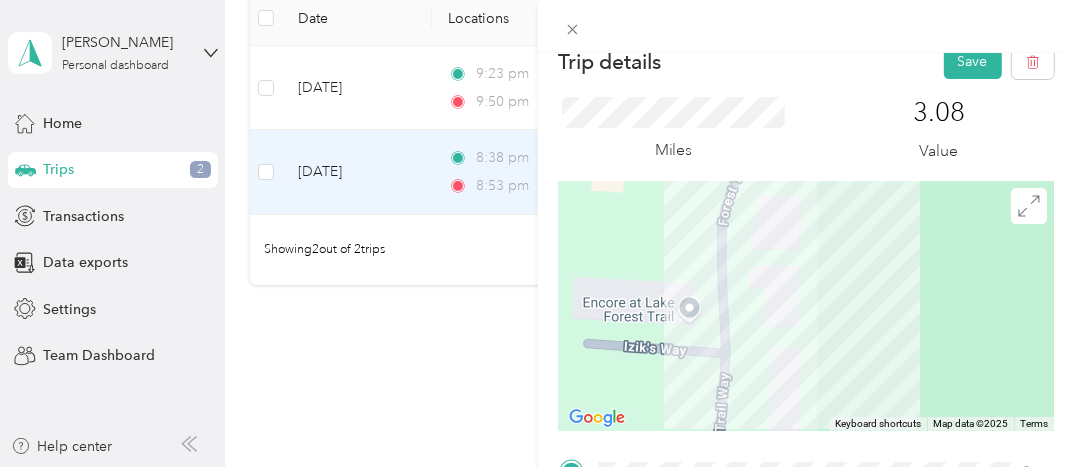 scroll, scrollTop: 0, scrollLeft: 0, axis: both 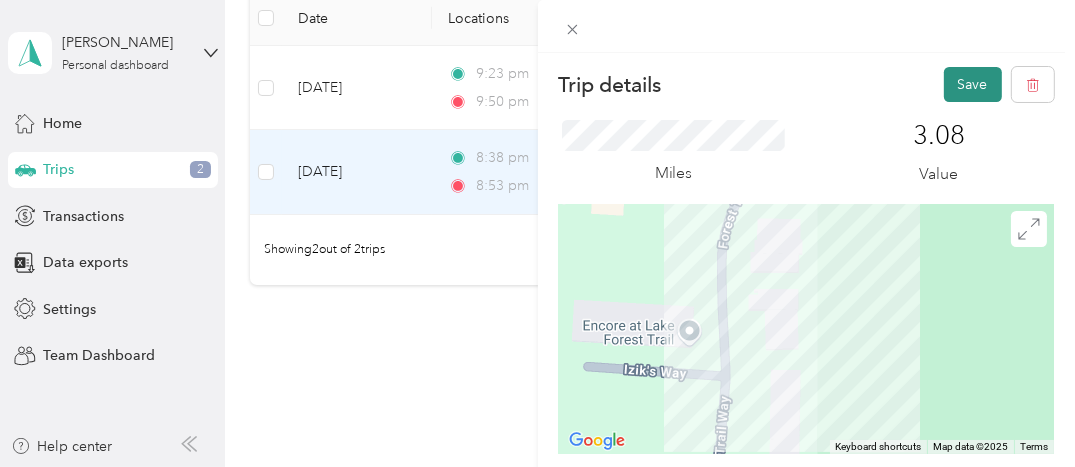 click on "Save" at bounding box center [973, 84] 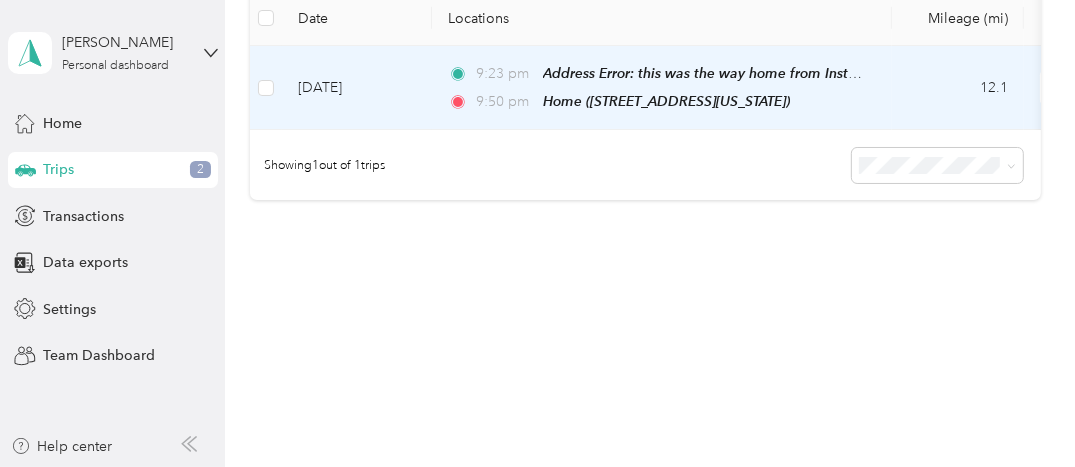click on "[DATE]" at bounding box center (357, 88) 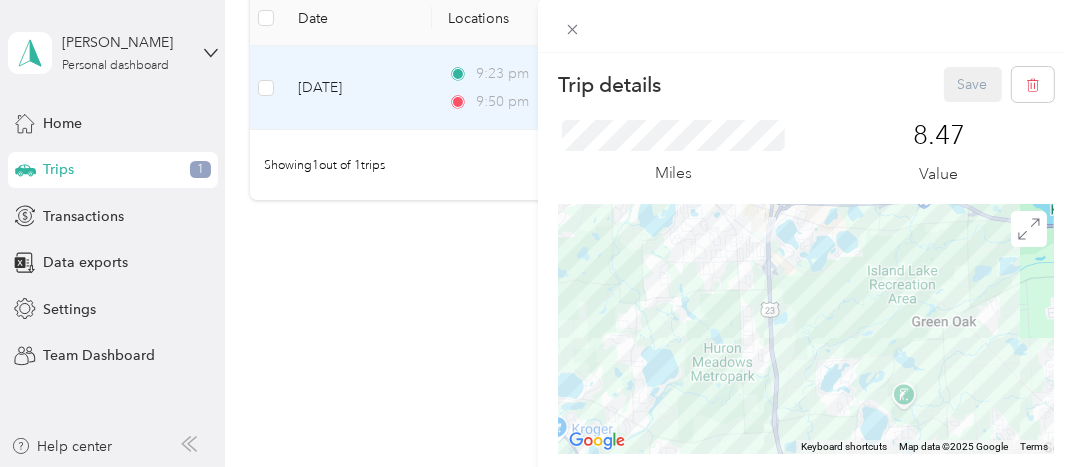 drag, startPoint x: 860, startPoint y: 356, endPoint x: 1088, endPoint y: 388, distance: 230.23466 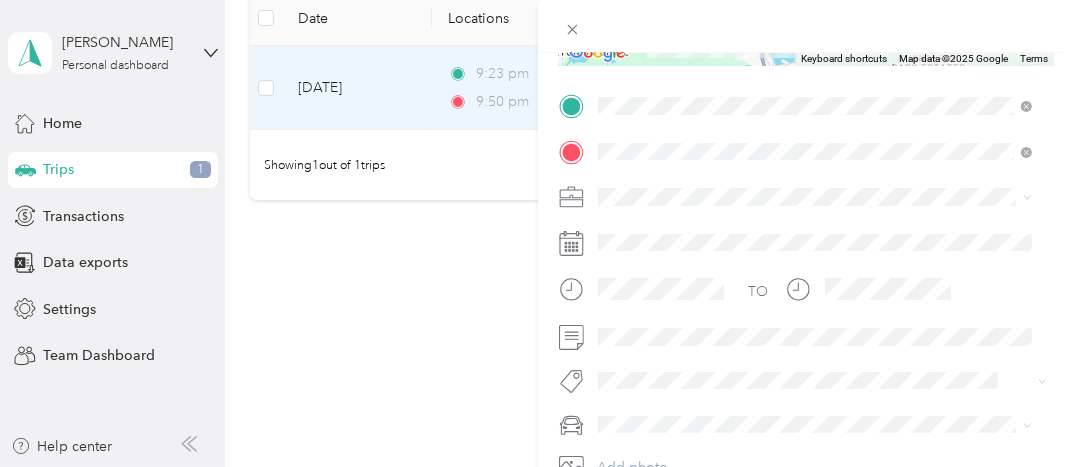 scroll, scrollTop: 394, scrollLeft: 0, axis: vertical 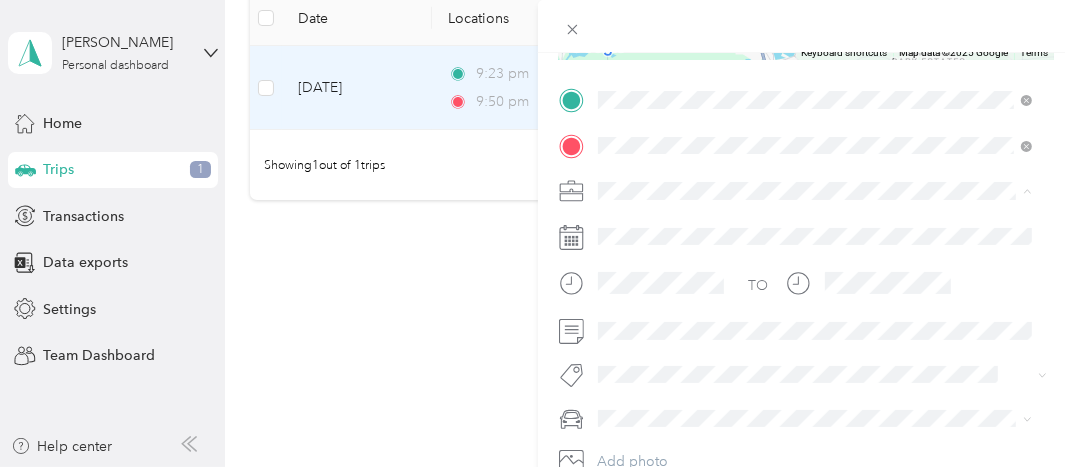 click on "Instacart" at bounding box center (815, 295) 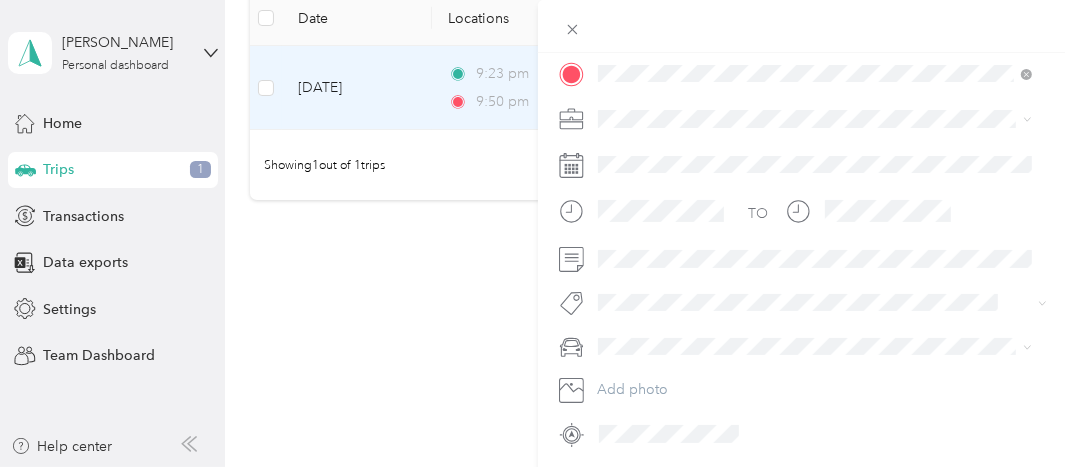 scroll, scrollTop: 476, scrollLeft: 0, axis: vertical 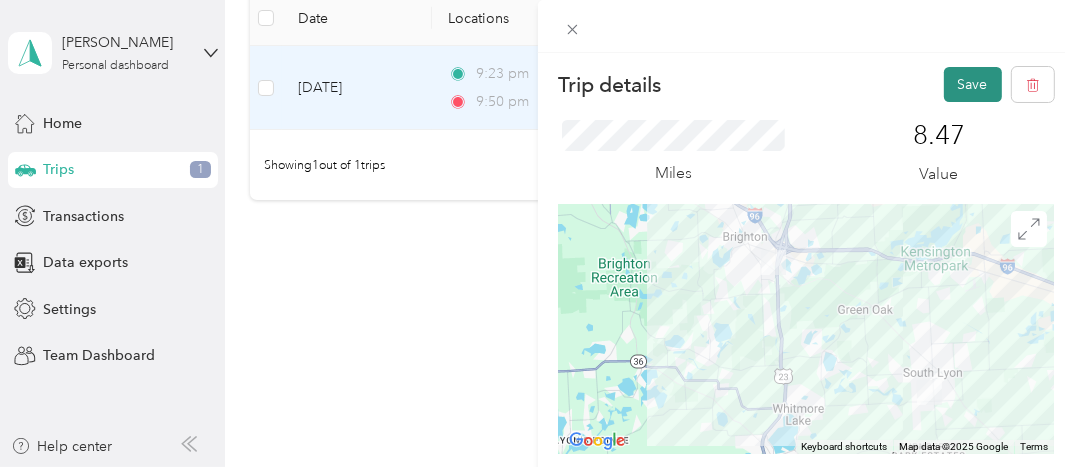 click on "Save" at bounding box center (973, 84) 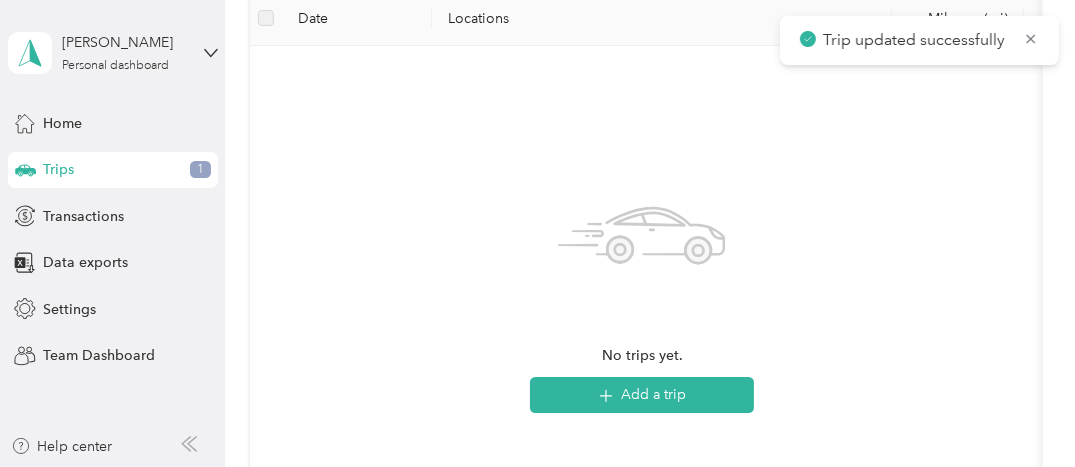 click on "Trips 1" at bounding box center (113, 170) 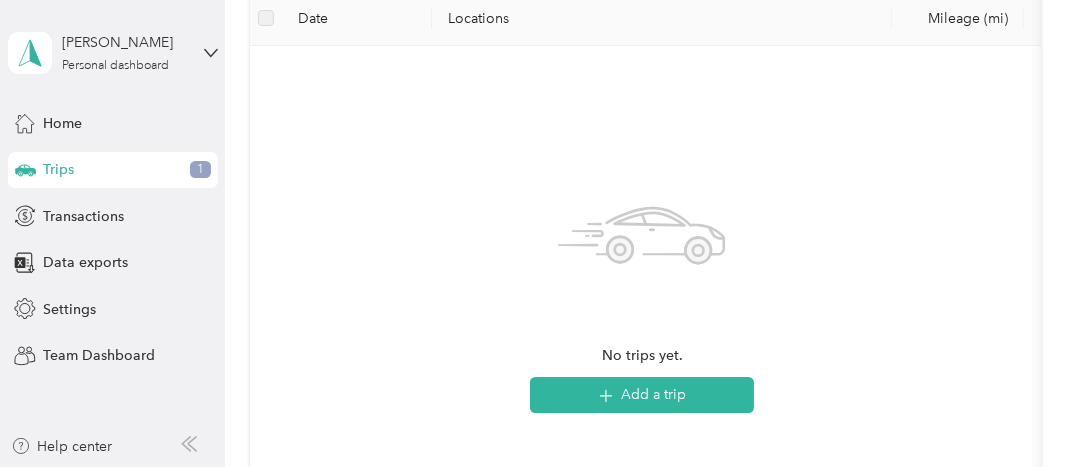 scroll, scrollTop: 317, scrollLeft: 0, axis: vertical 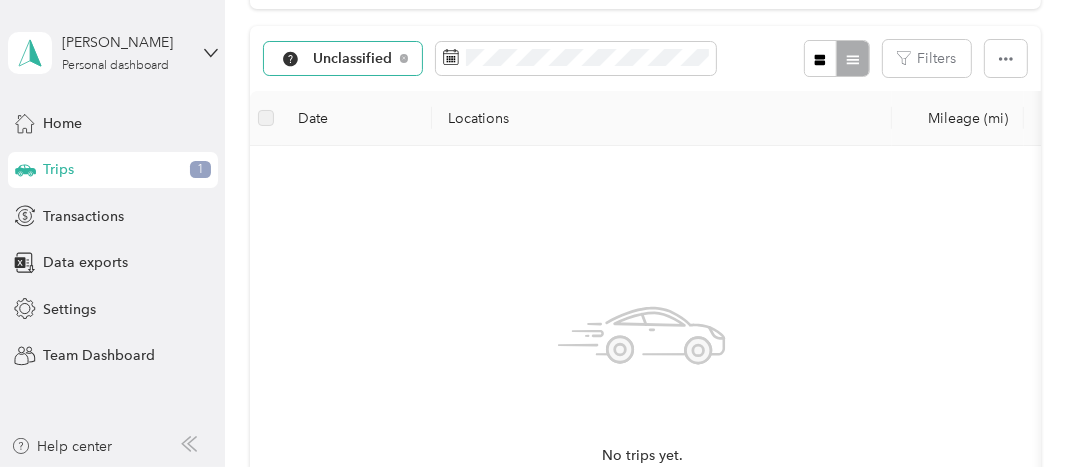 click on "Unclassified" at bounding box center [353, 59] 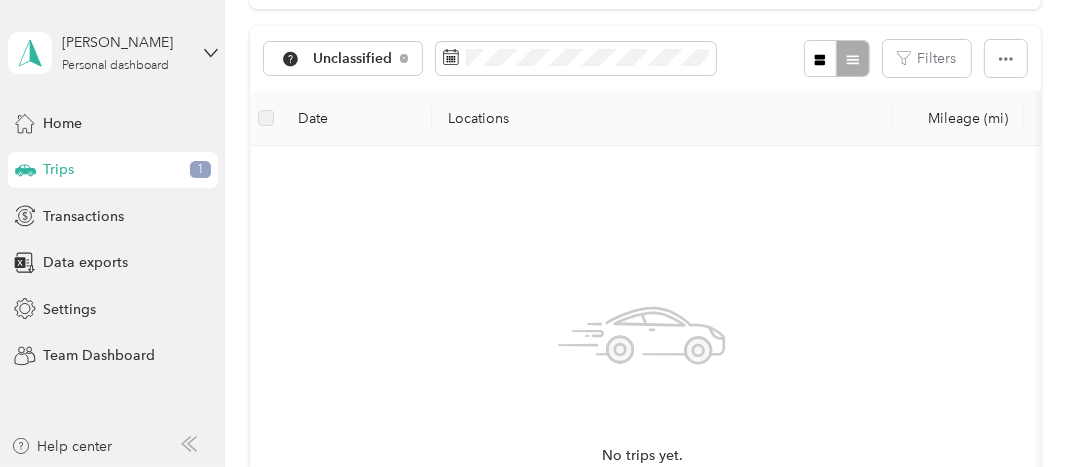 click on "Instacart" at bounding box center (366, 233) 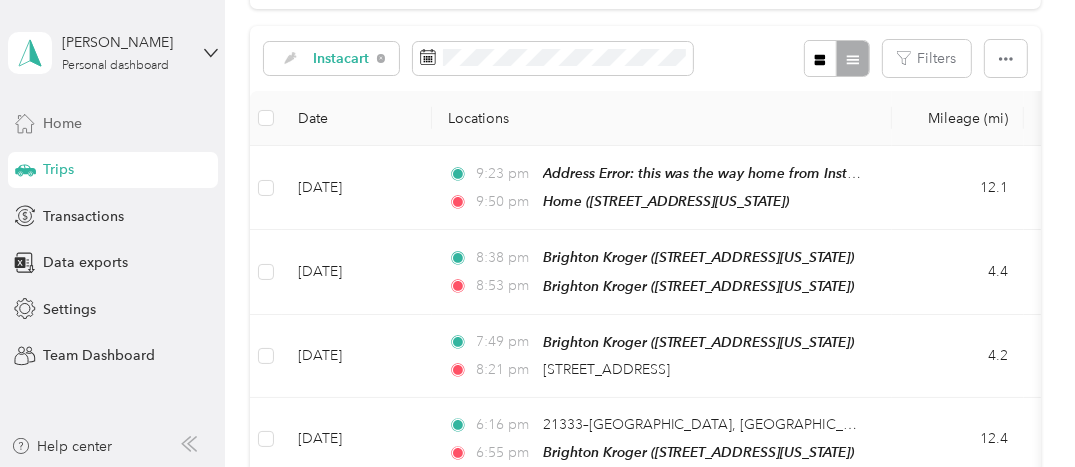 click on "Home" at bounding box center (62, 123) 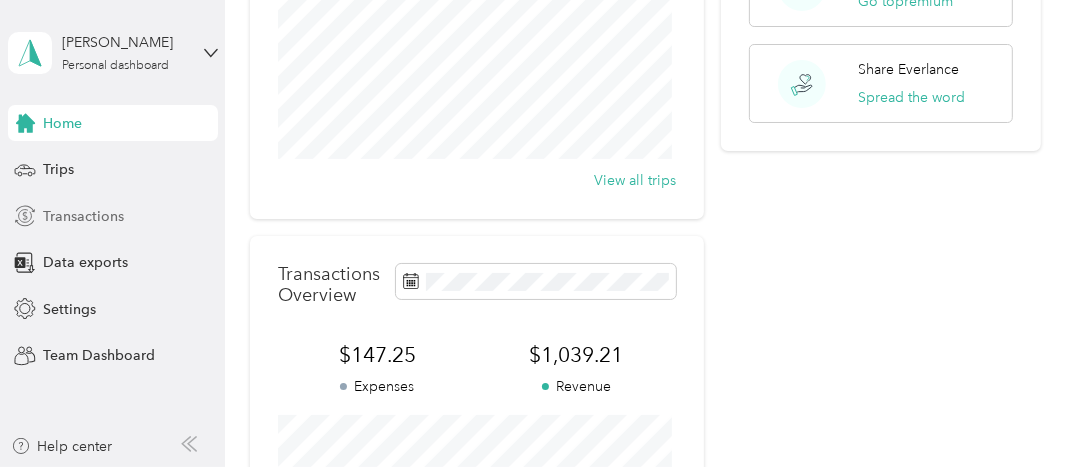 drag, startPoint x: 57, startPoint y: 206, endPoint x: 215, endPoint y: 207, distance: 158.00316 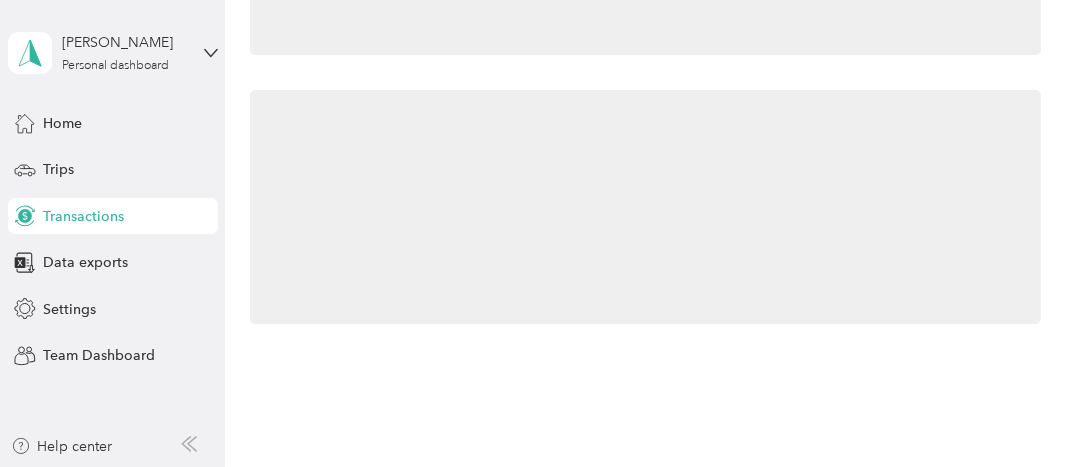 scroll, scrollTop: 317, scrollLeft: 0, axis: vertical 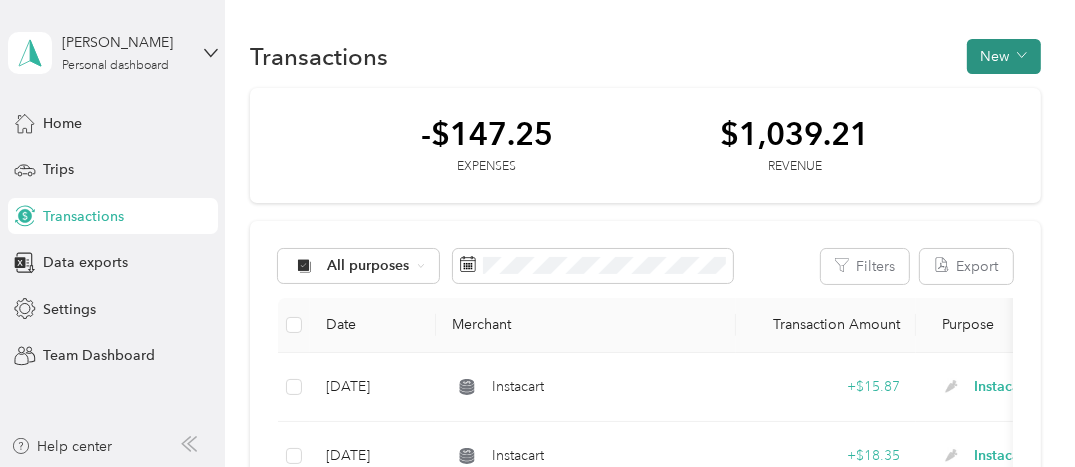 click on "New" at bounding box center (1004, 56) 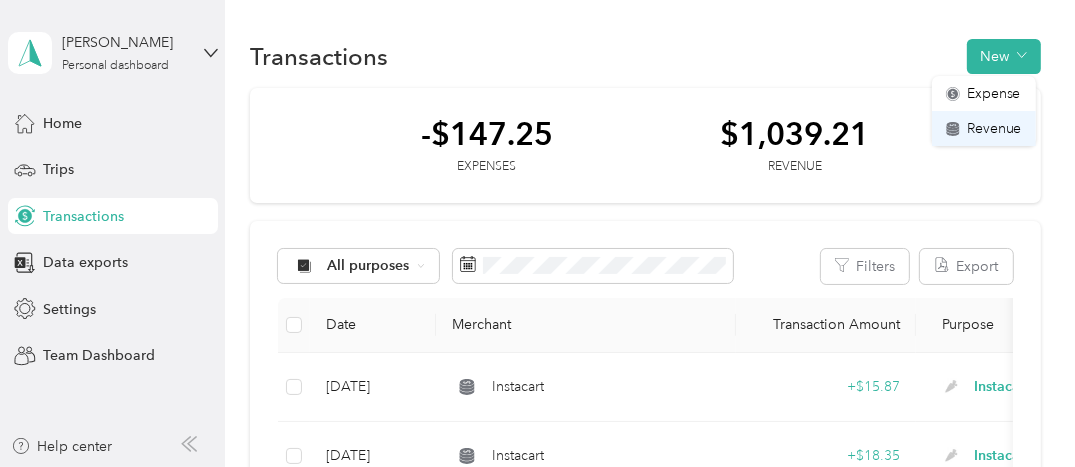 click on "Revenue" at bounding box center (994, 128) 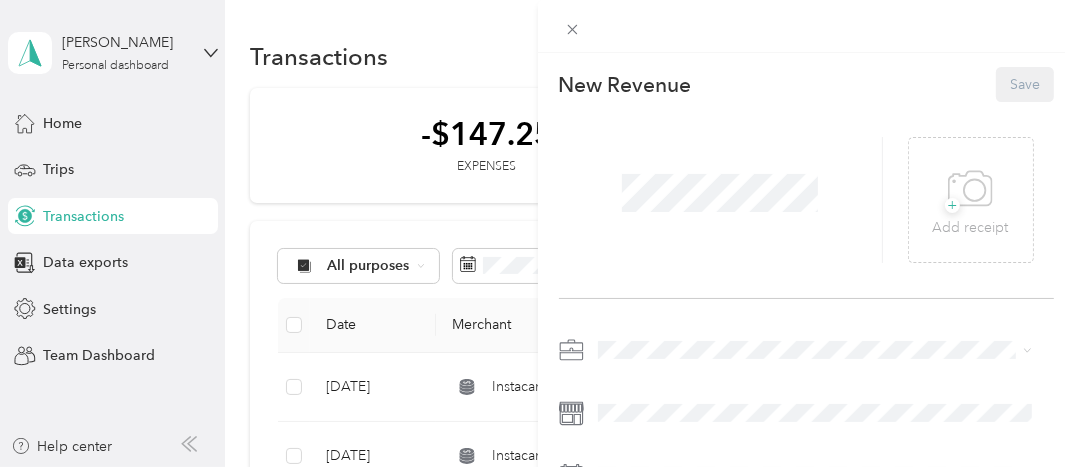 drag, startPoint x: 613, startPoint y: 130, endPoint x: 617, endPoint y: 140, distance: 10.770329 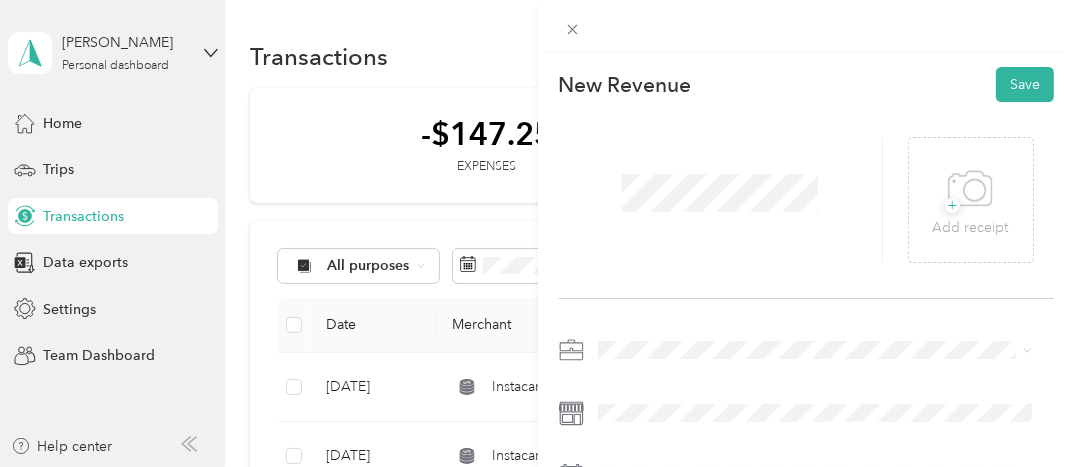 click at bounding box center (807, 512) 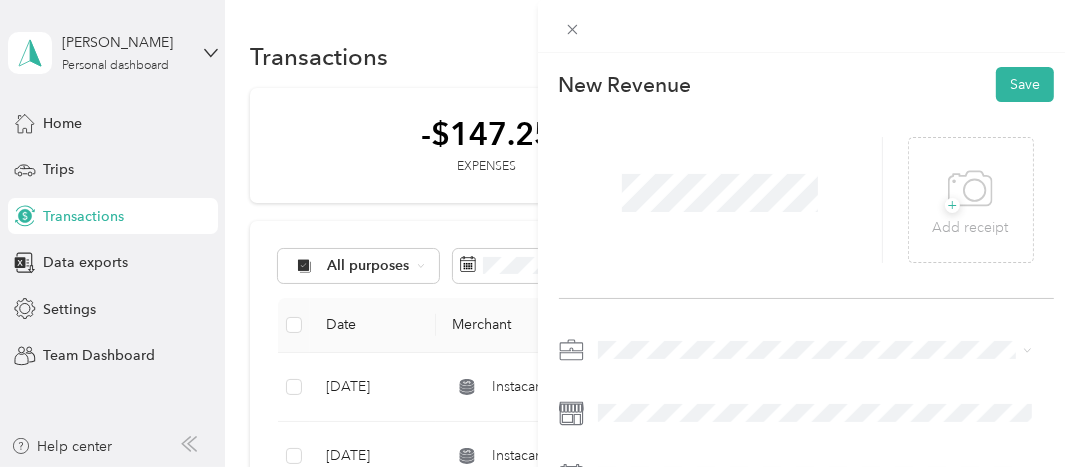 scroll, scrollTop: 100, scrollLeft: 0, axis: vertical 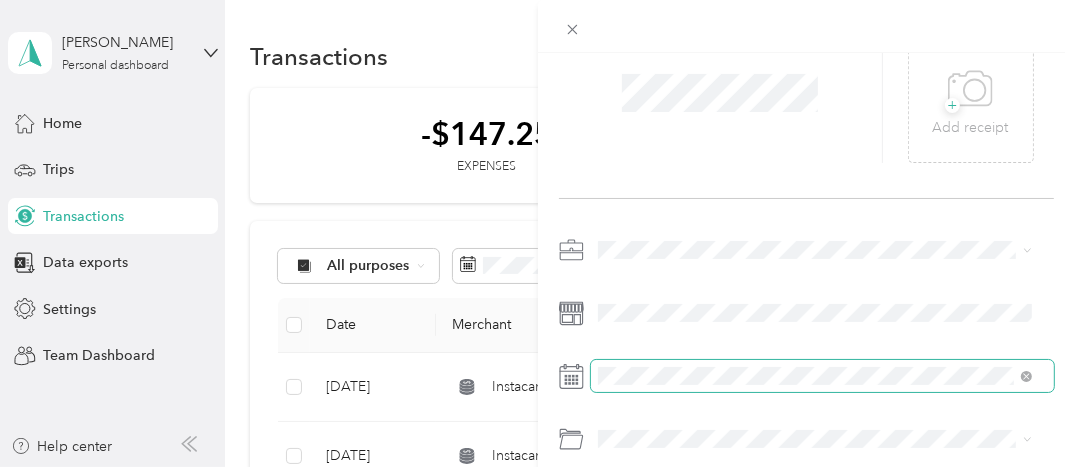 click at bounding box center [823, 376] 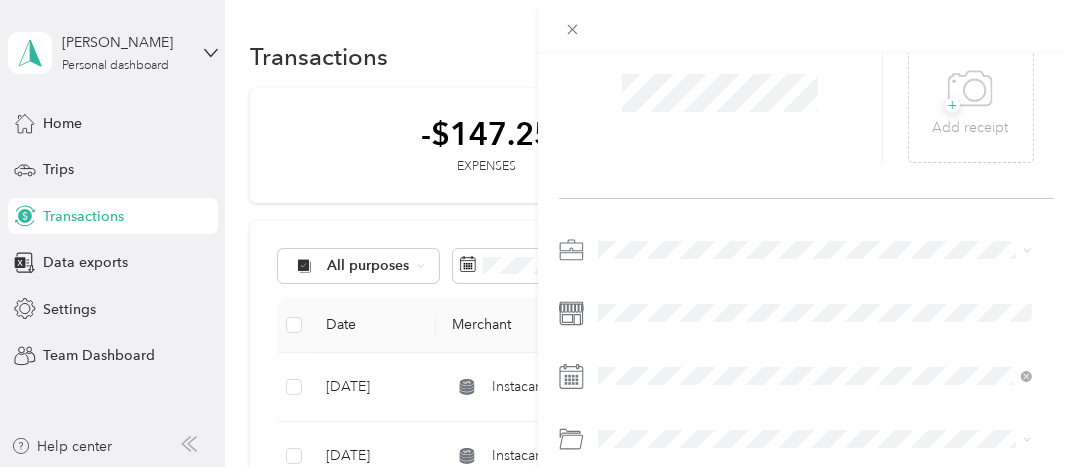 click 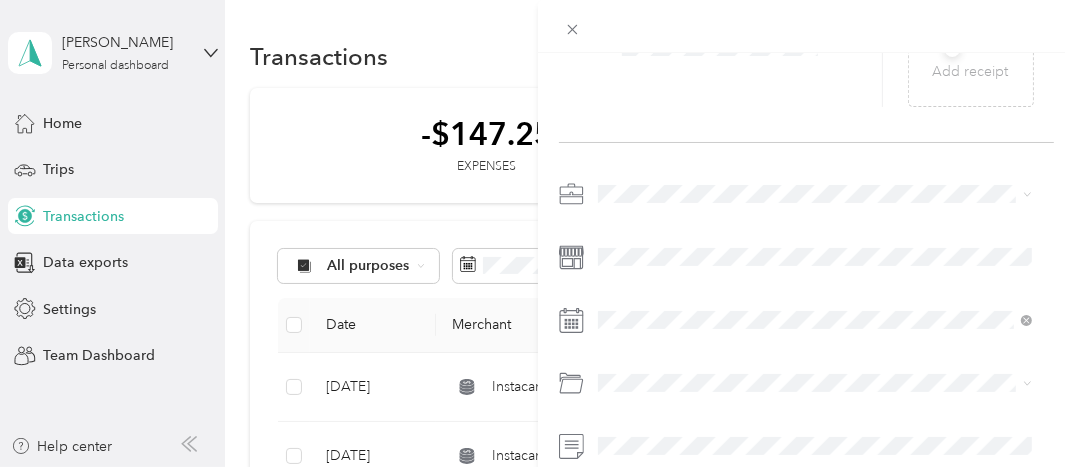 scroll, scrollTop: 200, scrollLeft: 0, axis: vertical 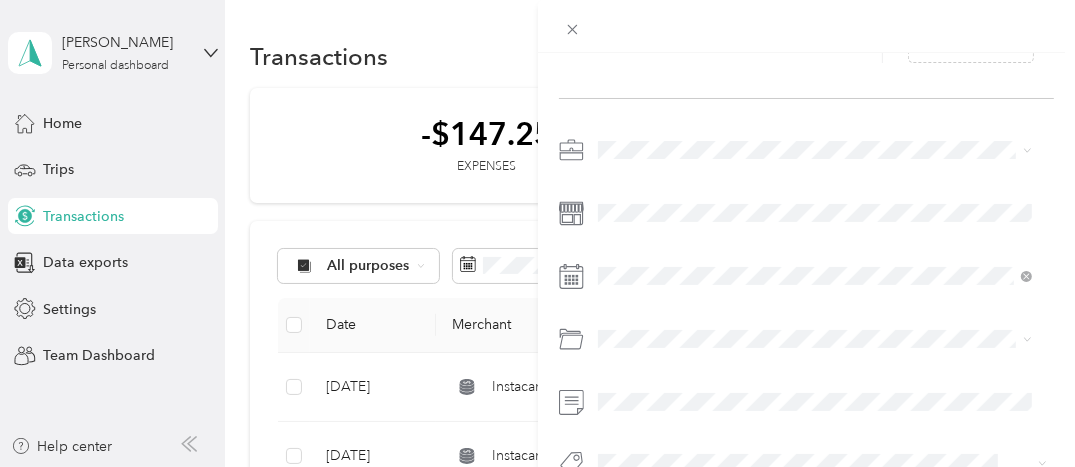 click 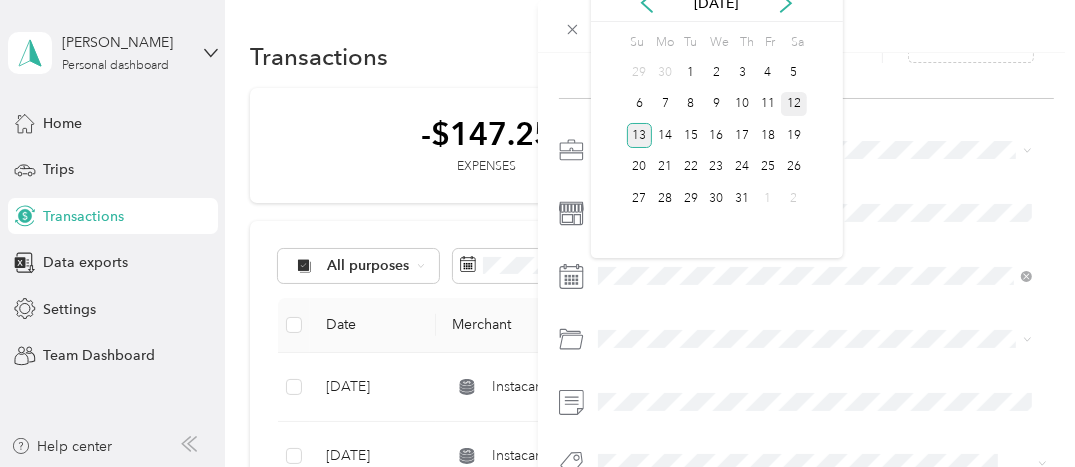 click on "12" at bounding box center (794, 104) 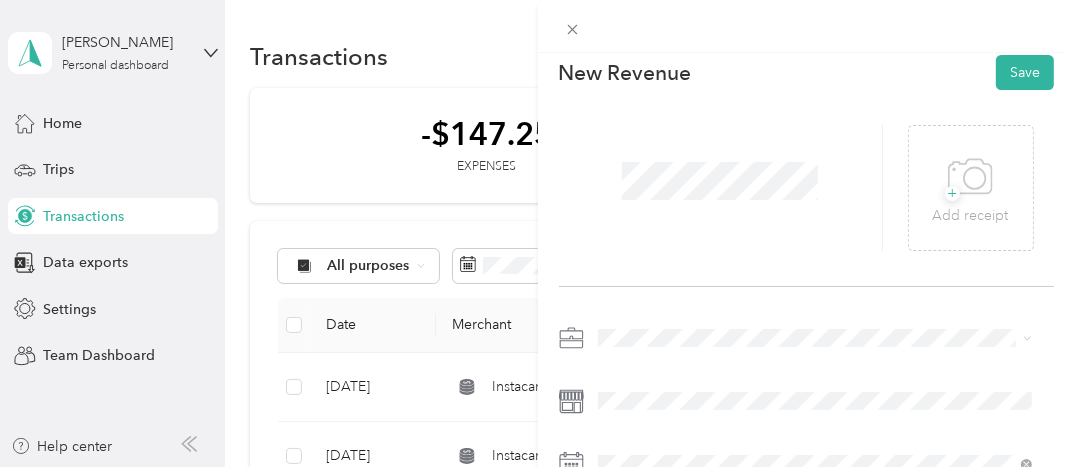 scroll, scrollTop: 0, scrollLeft: 0, axis: both 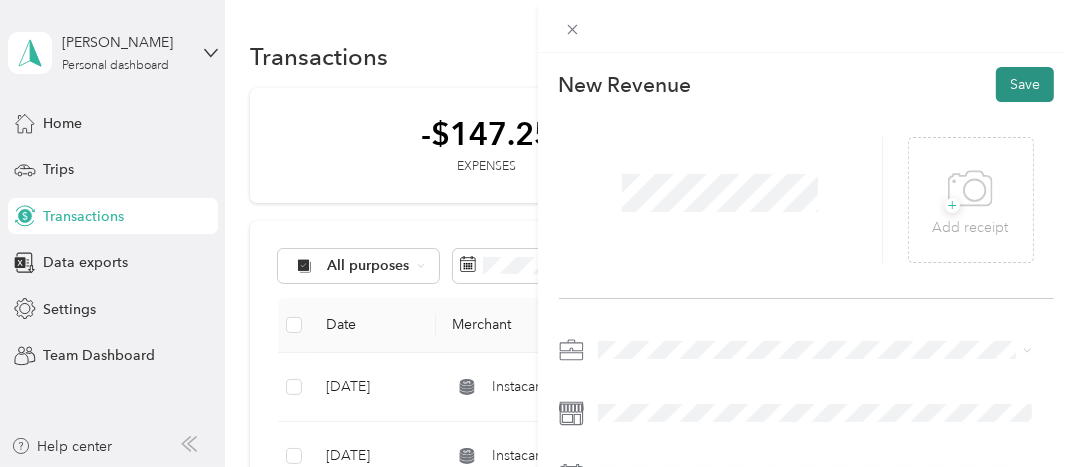 click on "Save" at bounding box center [1025, 84] 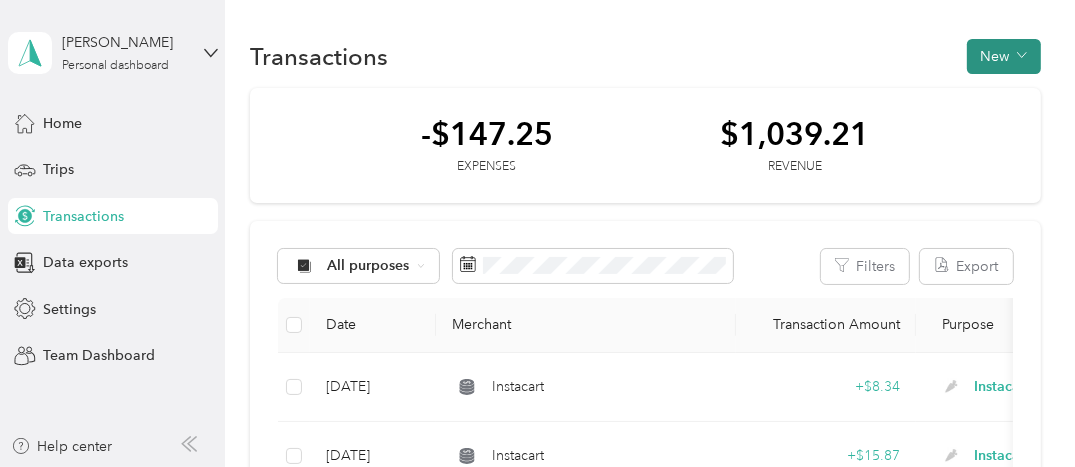 click on "New" at bounding box center (1004, 56) 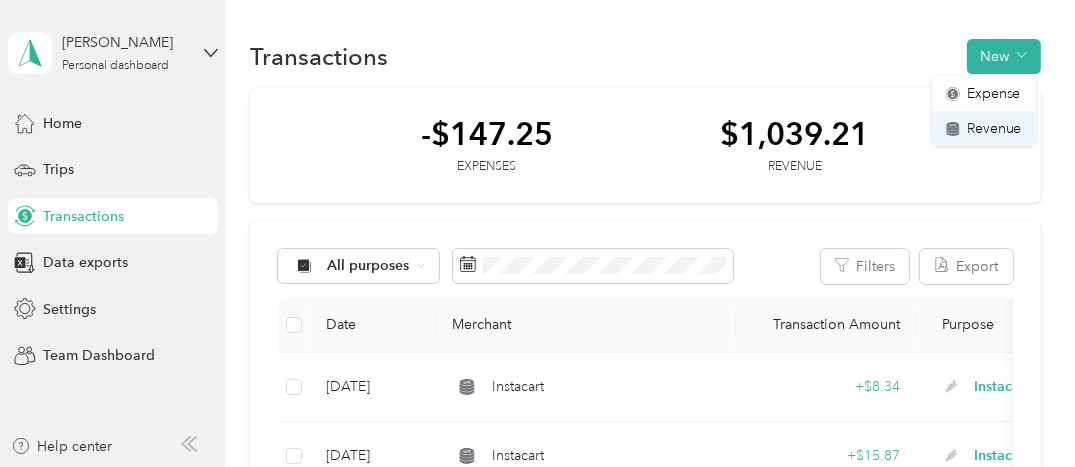 click on "Revenue" at bounding box center [994, 128] 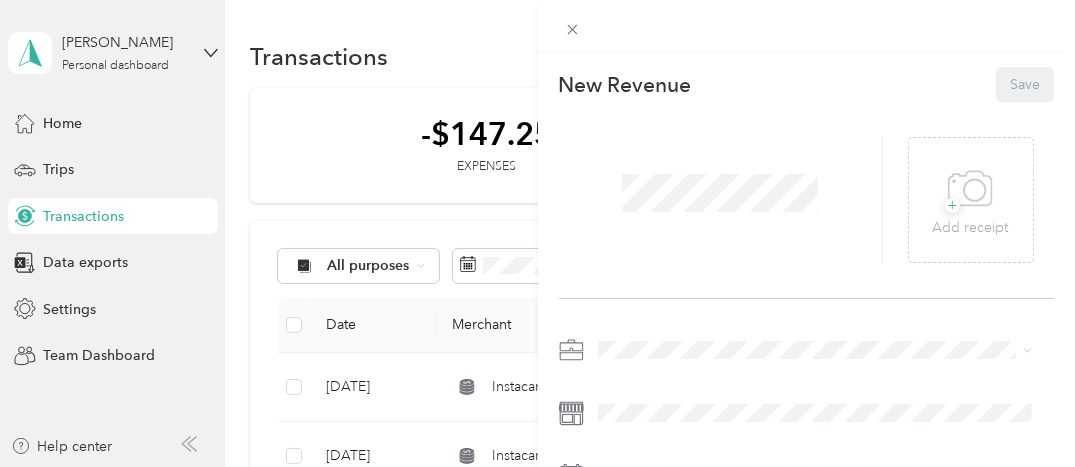click on "Instacart" at bounding box center [631, 132] 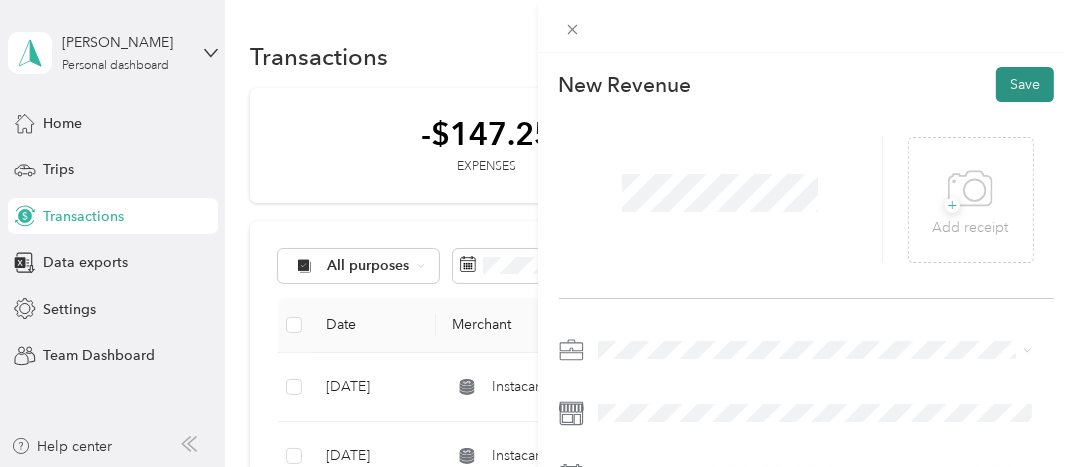 click on "Save" at bounding box center (1025, 84) 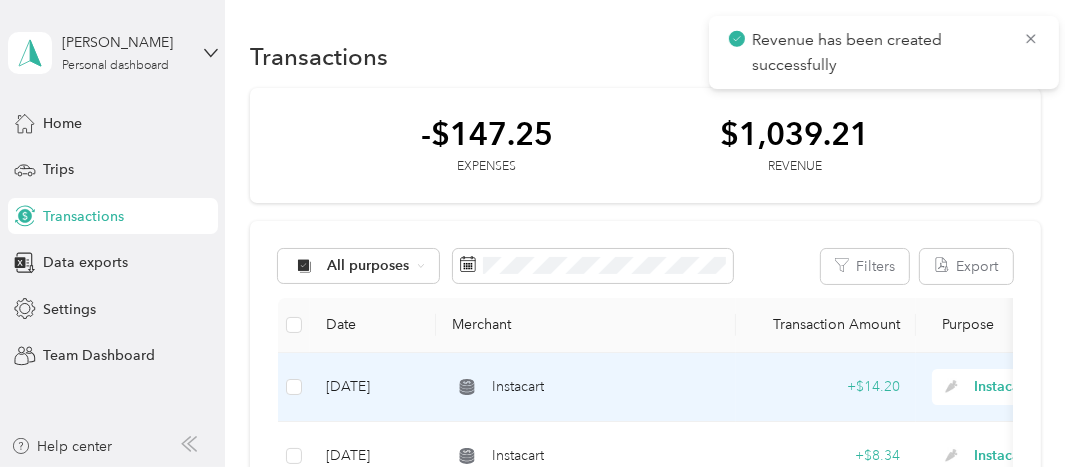 click on "[DATE]" at bounding box center [373, 387] 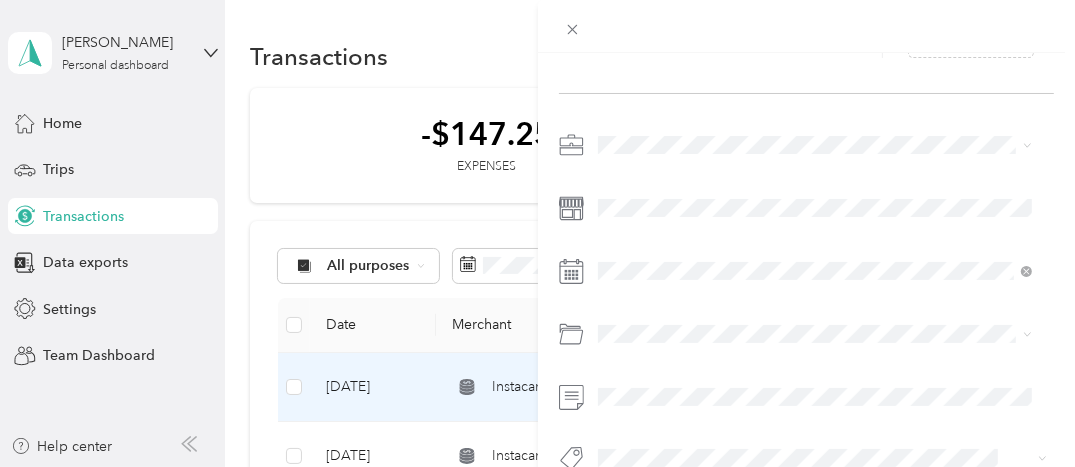 scroll, scrollTop: 248, scrollLeft: 0, axis: vertical 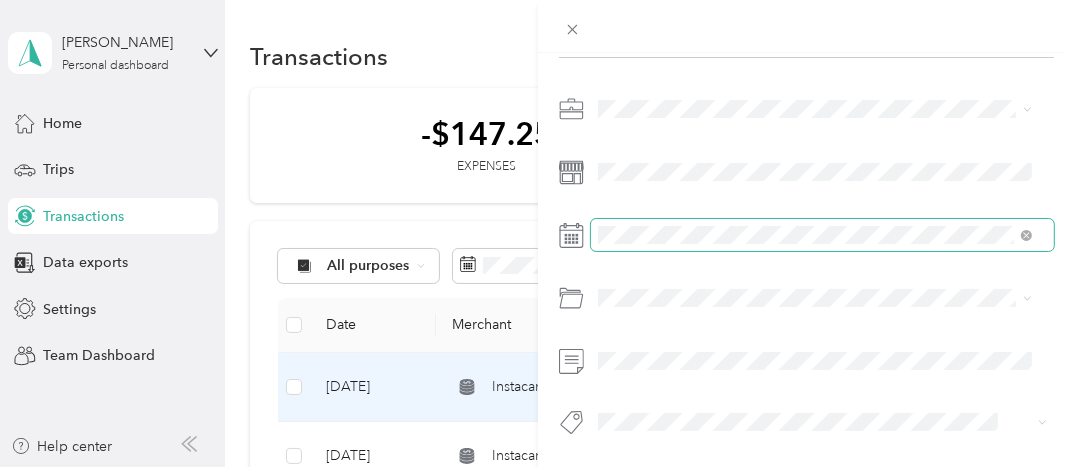 click at bounding box center (823, 235) 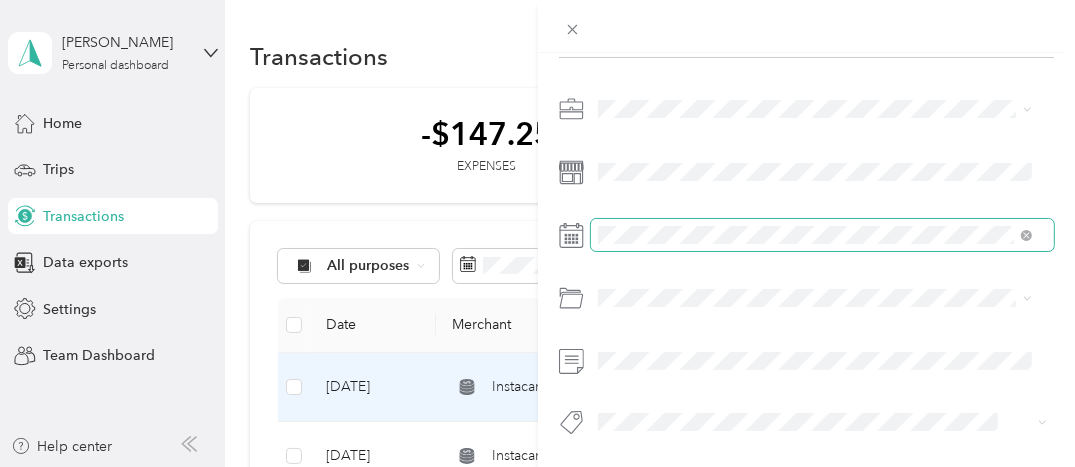 scroll, scrollTop: 256, scrollLeft: 0, axis: vertical 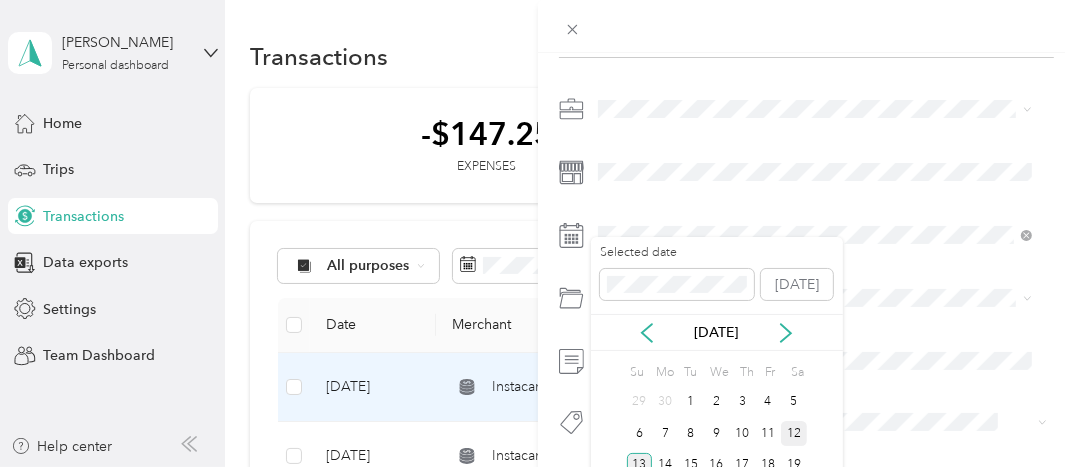 click on "12" at bounding box center [794, 433] 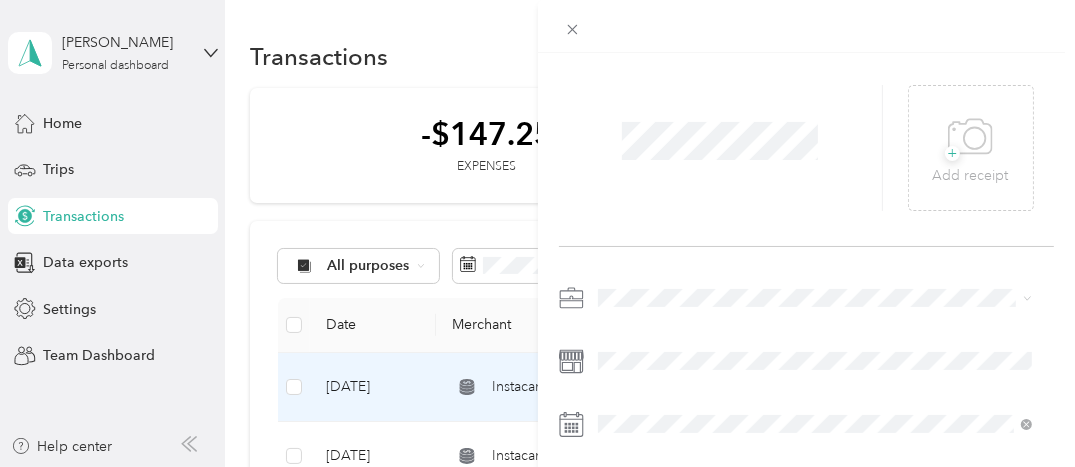 scroll, scrollTop: 0, scrollLeft: 0, axis: both 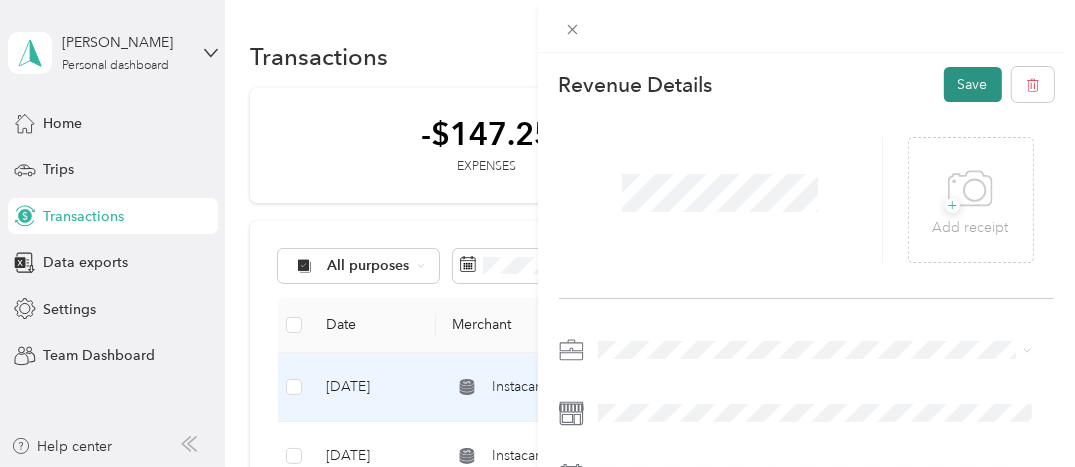 click on "Save" at bounding box center (973, 84) 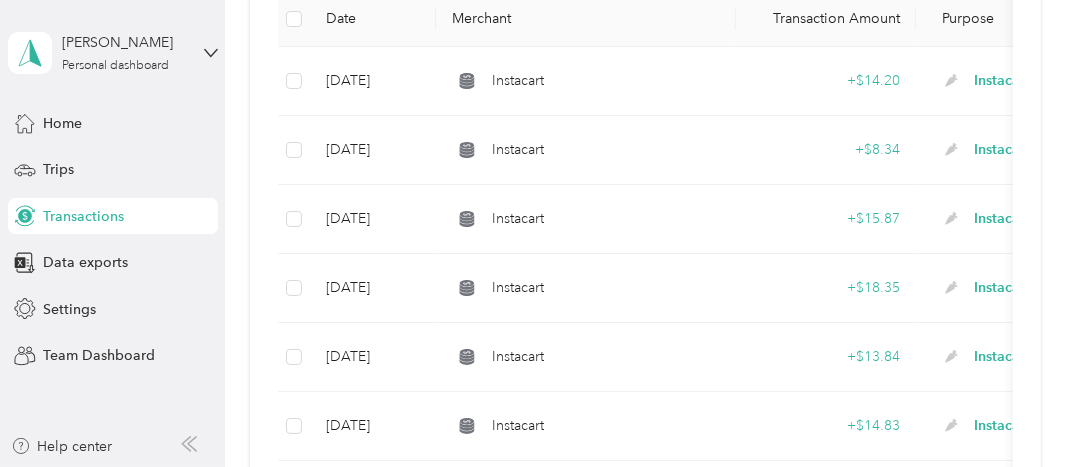 scroll, scrollTop: 333, scrollLeft: 0, axis: vertical 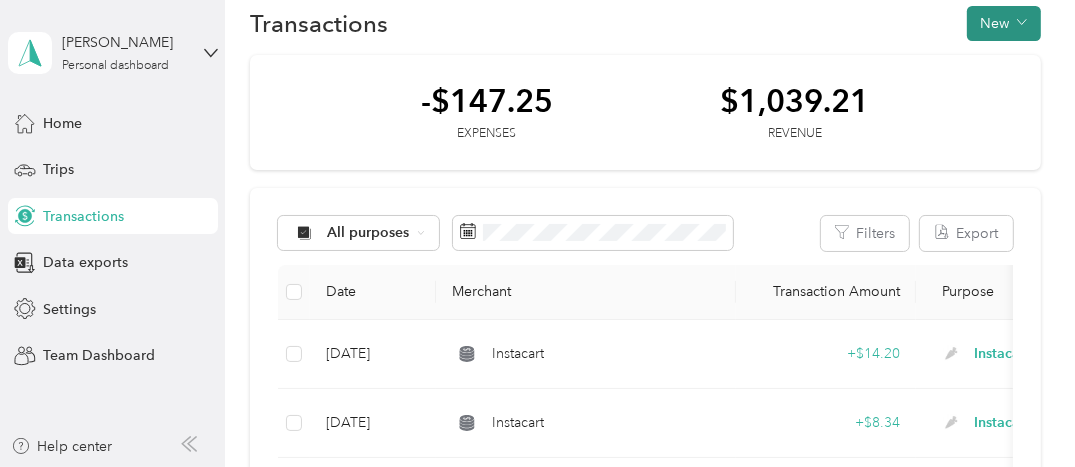 click on "New" at bounding box center [1004, 23] 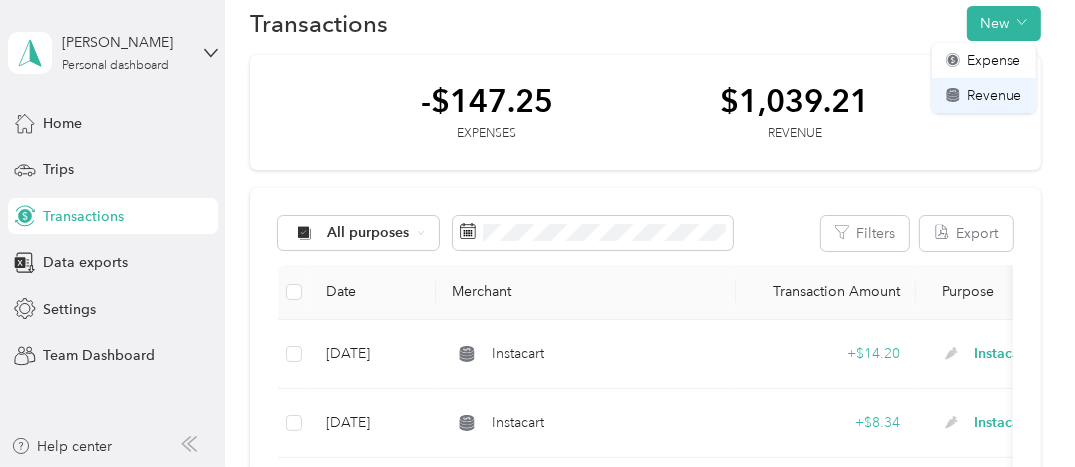 click on "Revenue" at bounding box center [994, 95] 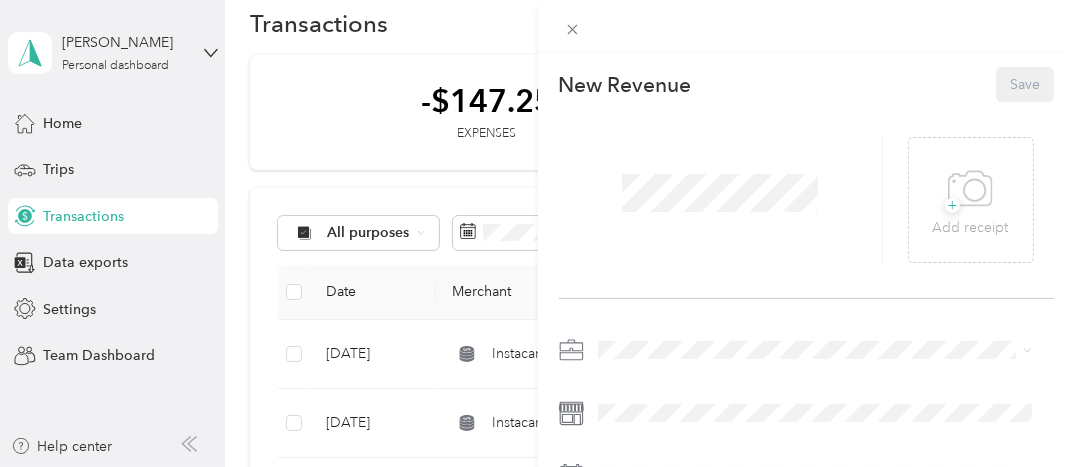 click on "Instacart" at bounding box center [631, 130] 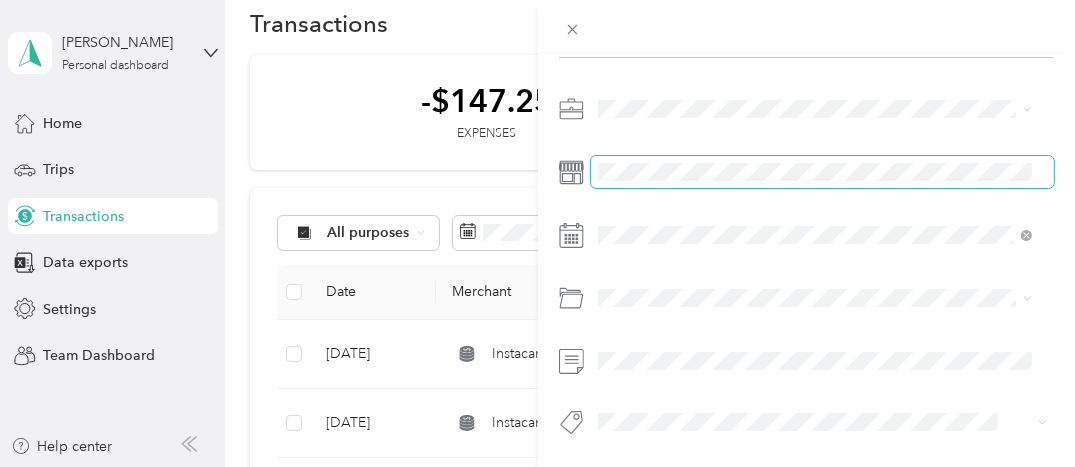 scroll, scrollTop: 256, scrollLeft: 0, axis: vertical 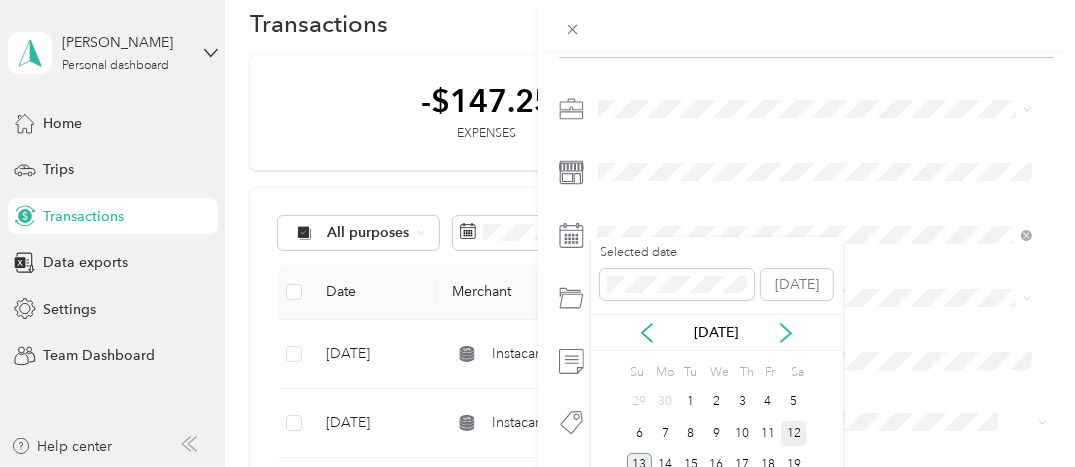 click on "12" at bounding box center [794, 433] 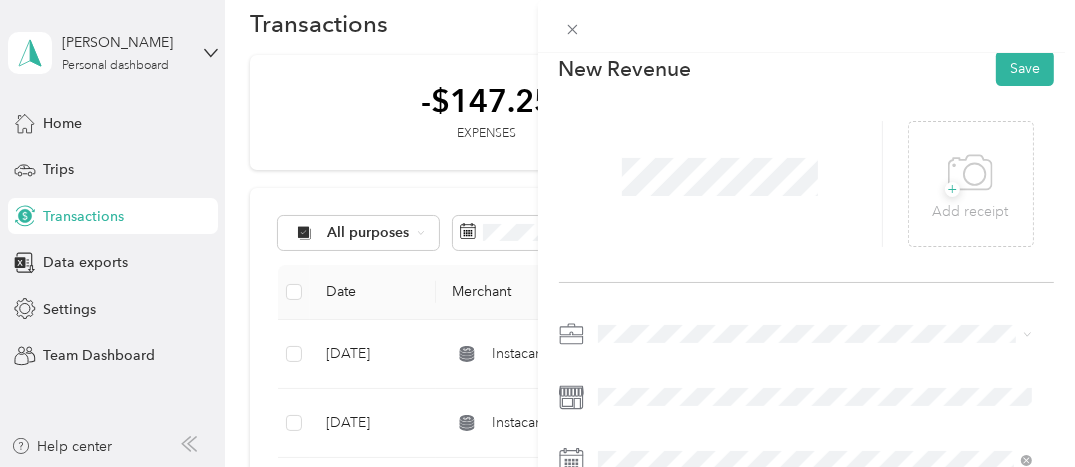 scroll, scrollTop: 0, scrollLeft: 0, axis: both 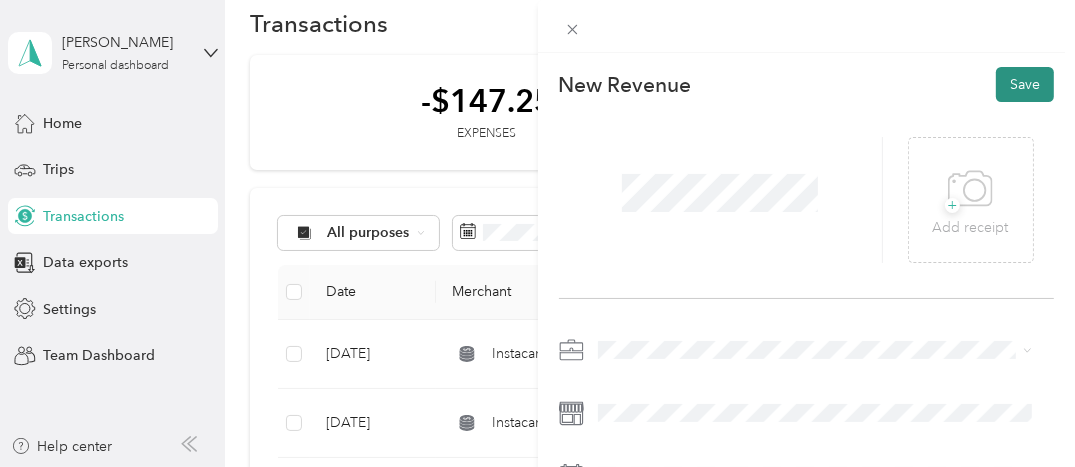 click on "Save" at bounding box center (1025, 84) 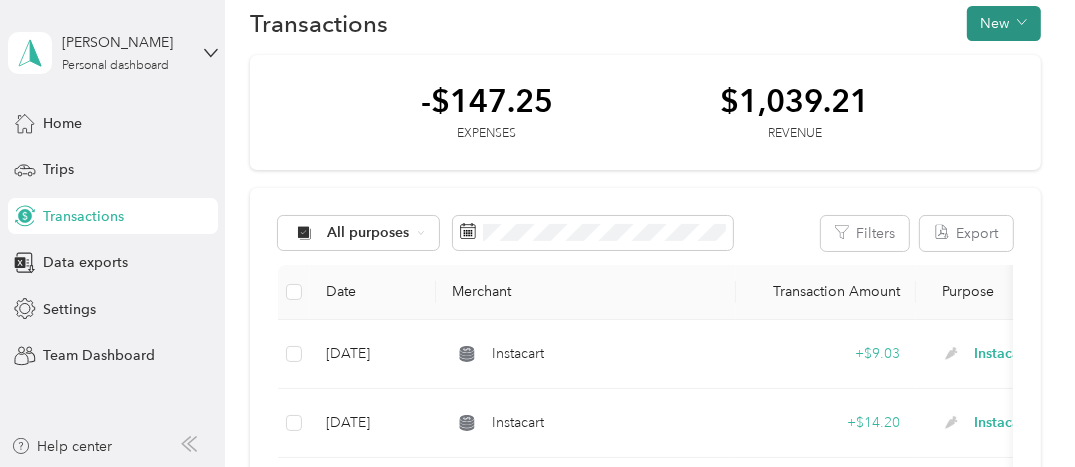 click on "New" at bounding box center (1004, 23) 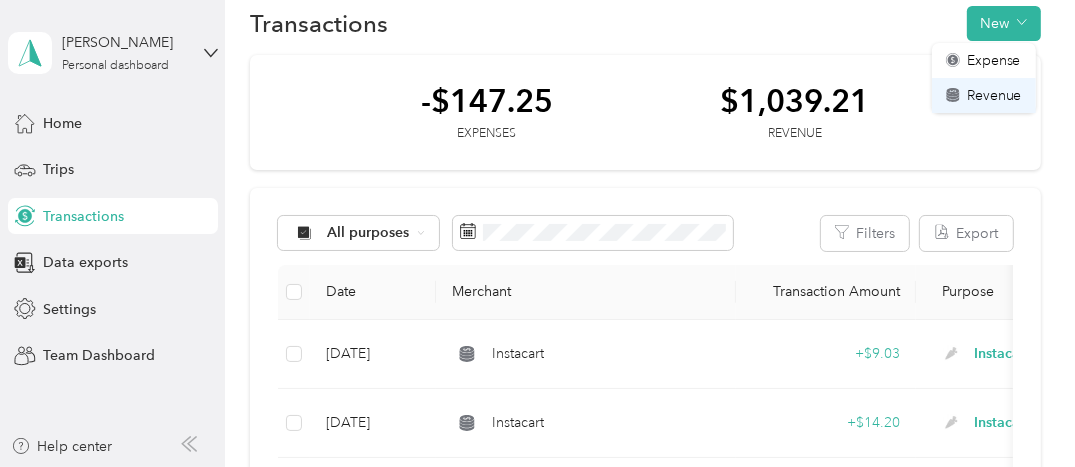 click on "Revenue" at bounding box center [994, 95] 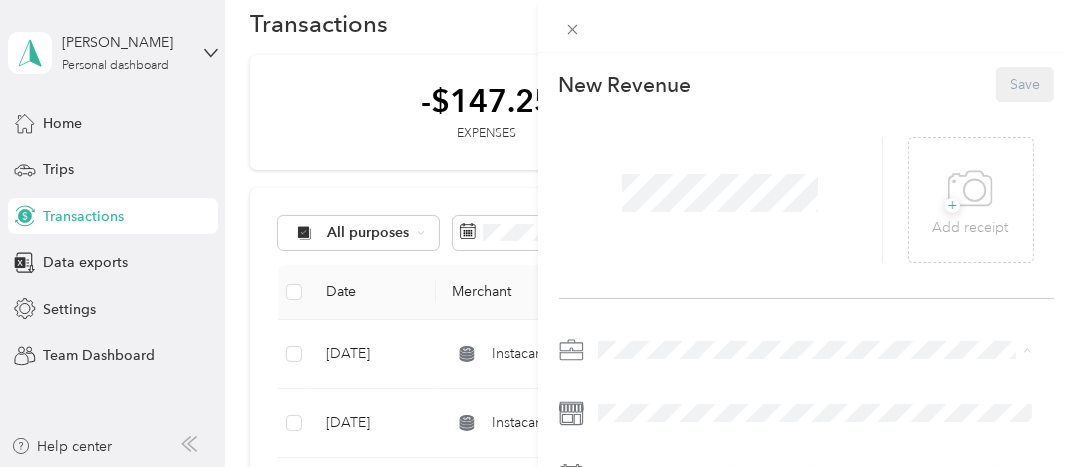 click on "Instacart" at bounding box center (815, 139) 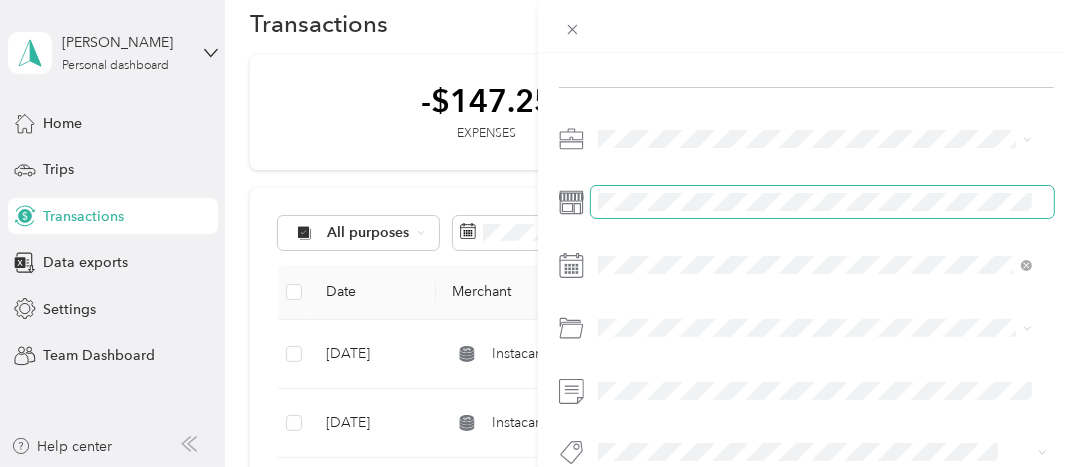 scroll, scrollTop: 231, scrollLeft: 0, axis: vertical 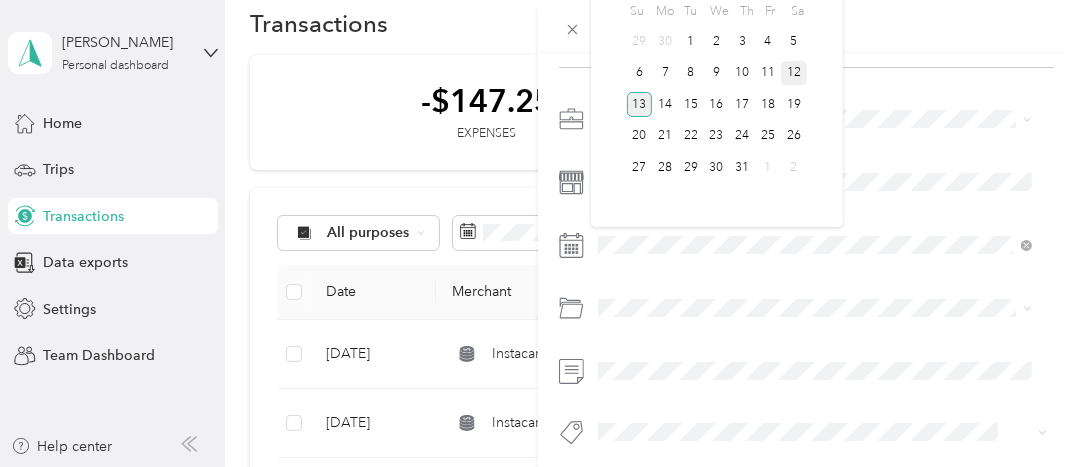 click on "12" at bounding box center (794, 73) 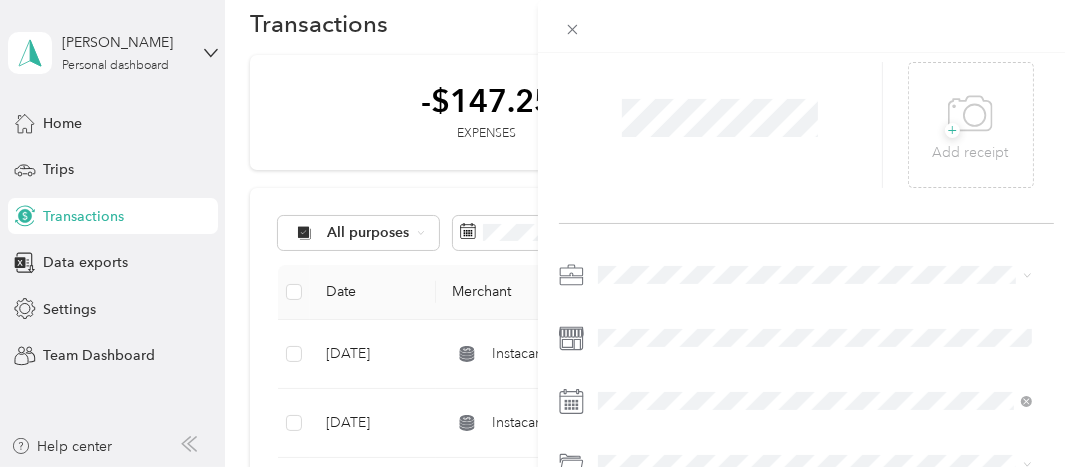 scroll, scrollTop: 0, scrollLeft: 0, axis: both 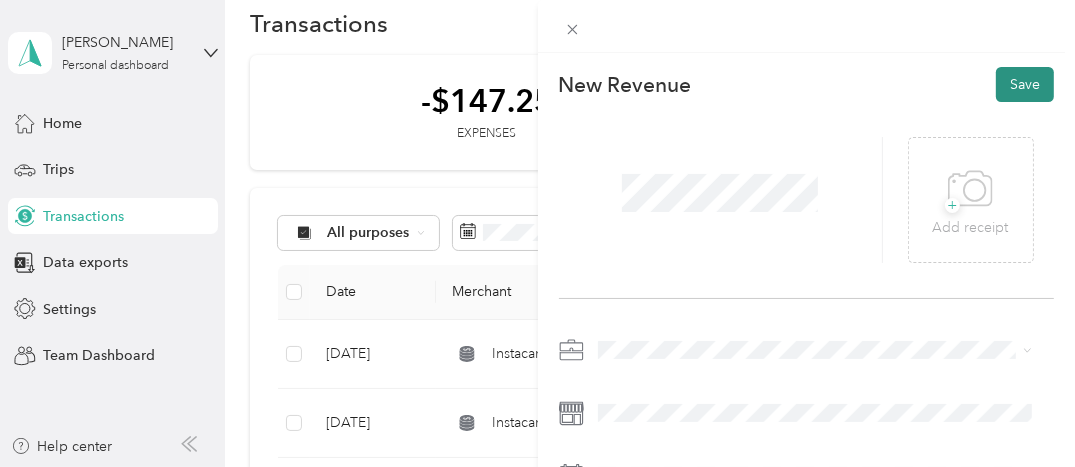click on "Save" at bounding box center [1025, 84] 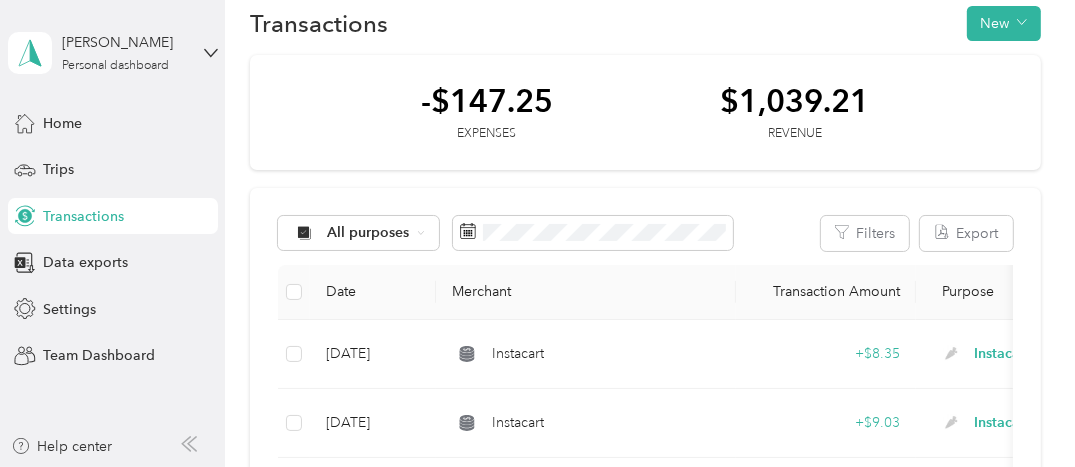 scroll, scrollTop: 0, scrollLeft: 0, axis: both 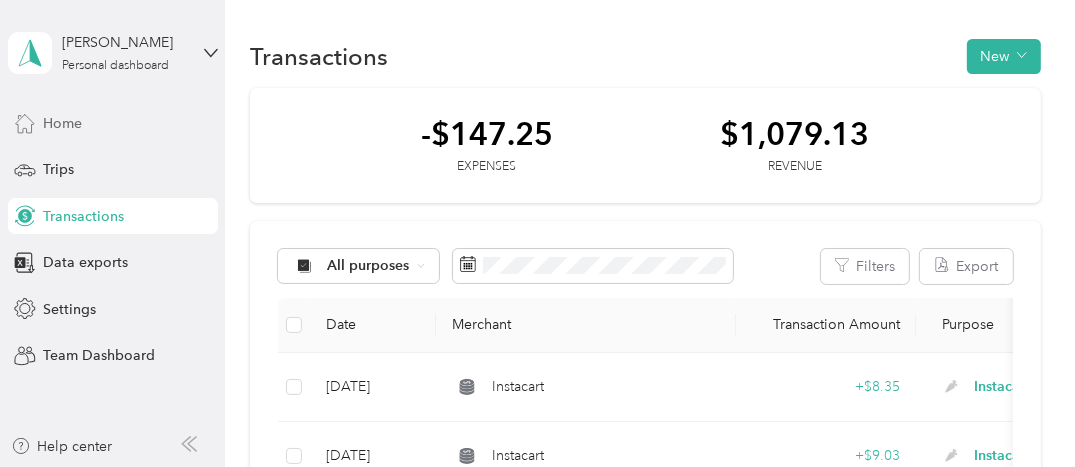 click on "Home" at bounding box center (62, 123) 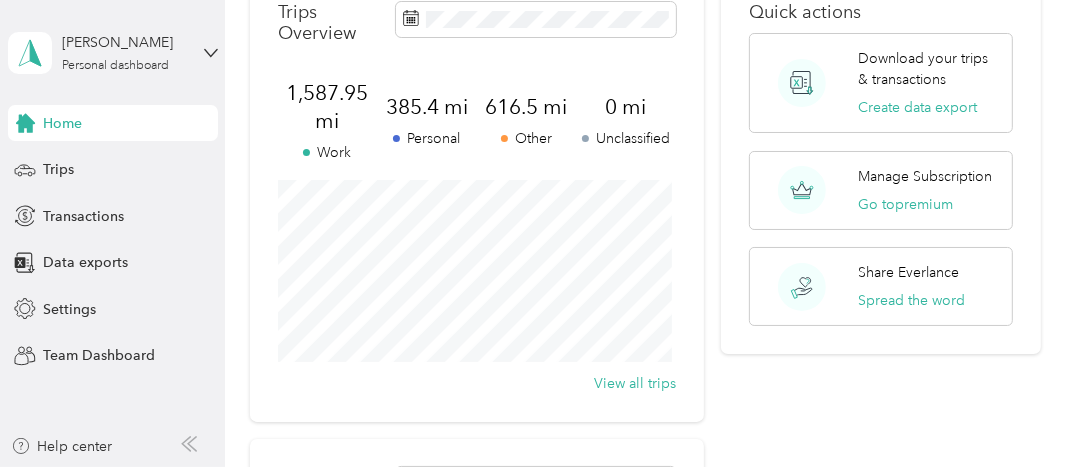 scroll, scrollTop: 116, scrollLeft: 0, axis: vertical 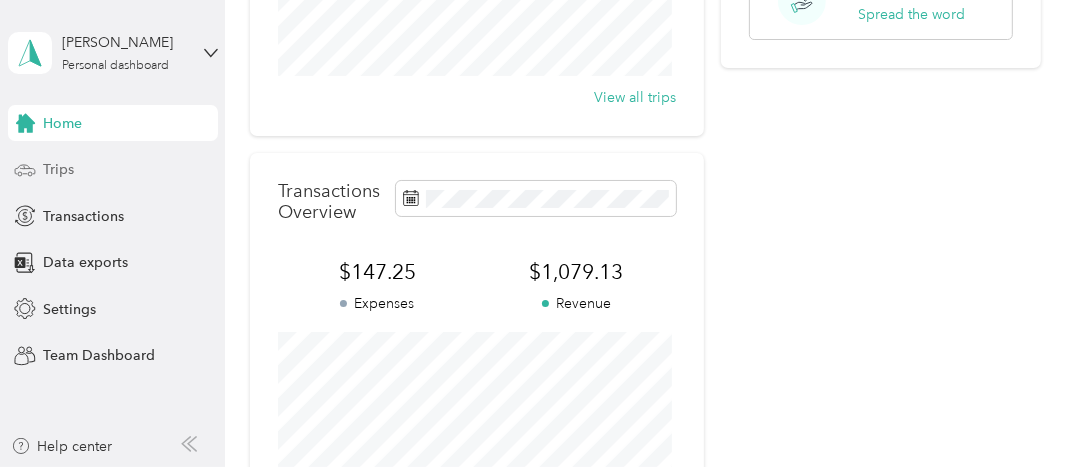 click on "Trips" at bounding box center [58, 169] 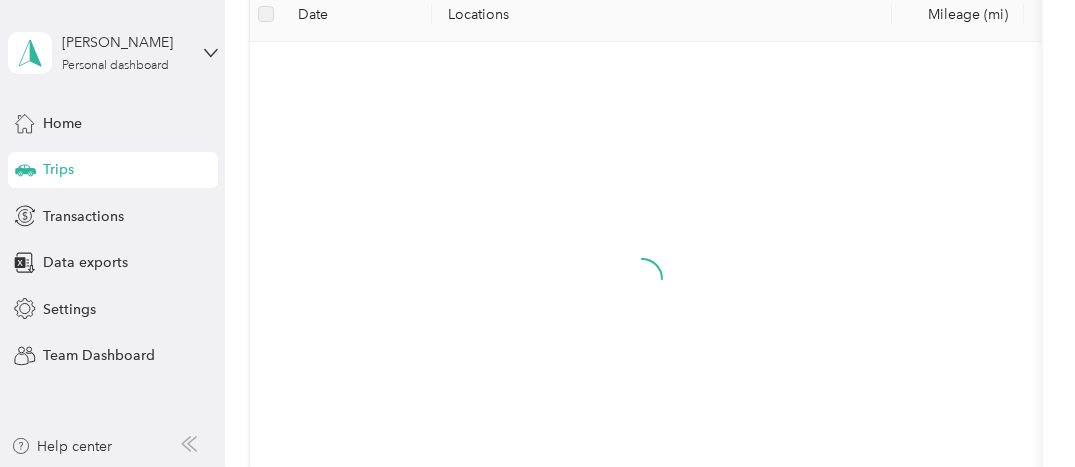 scroll, scrollTop: 400, scrollLeft: 0, axis: vertical 